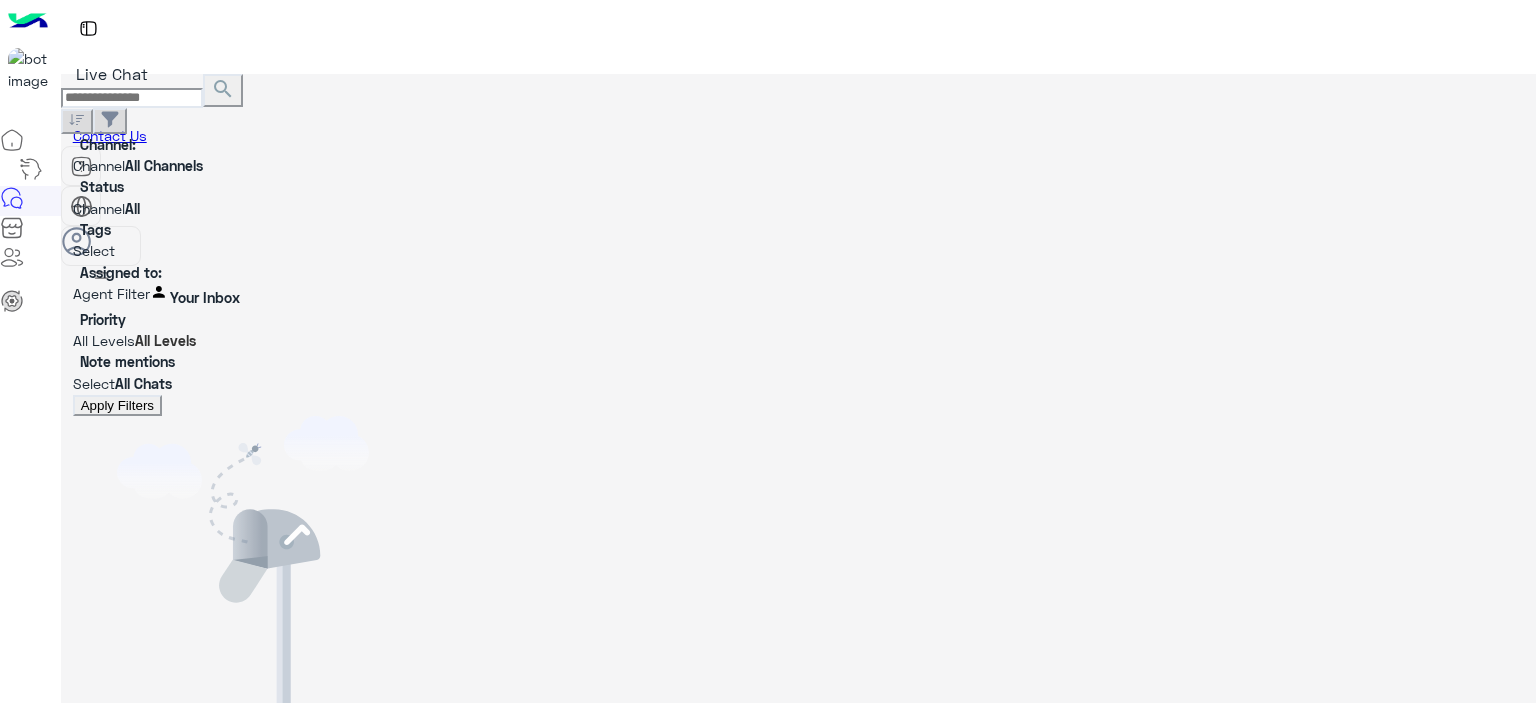 scroll, scrollTop: 0, scrollLeft: 0, axis: both 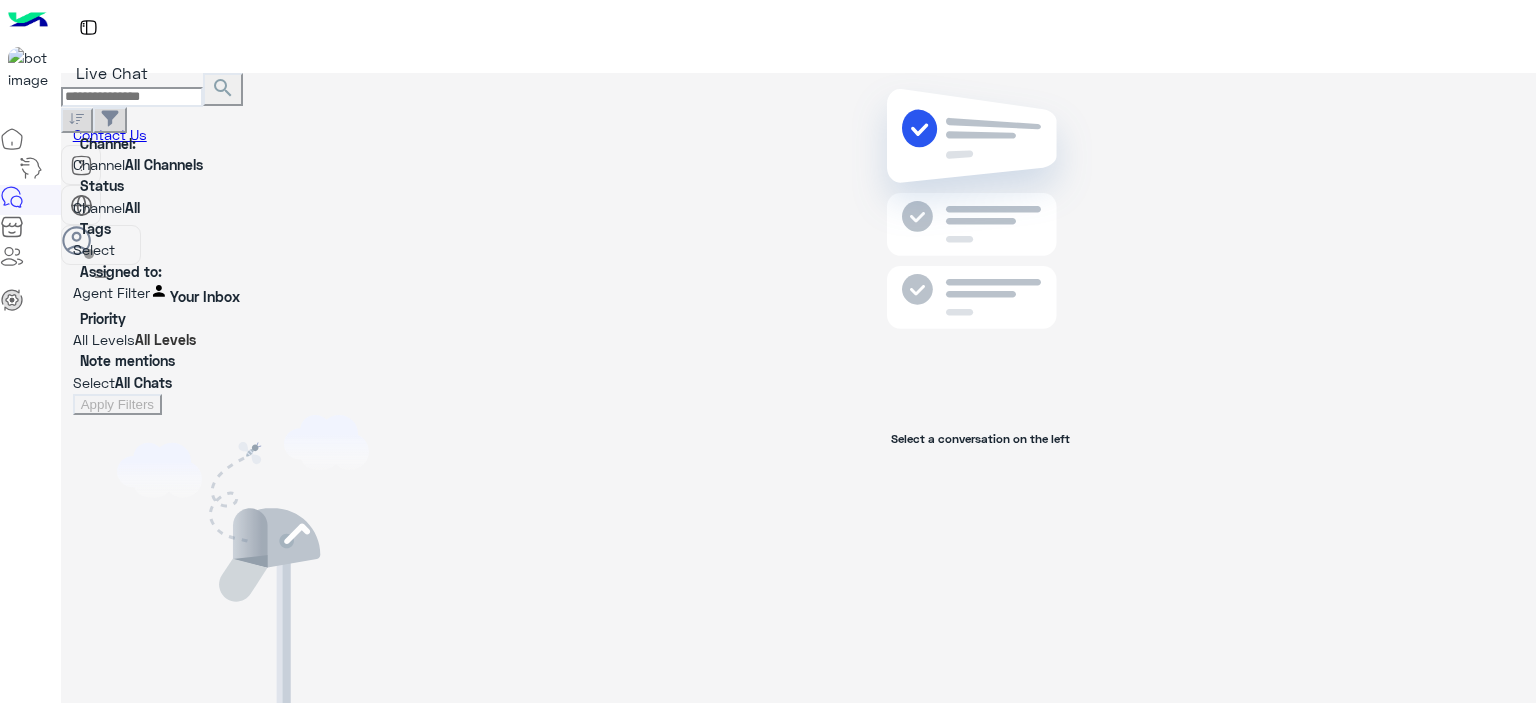 click at bounding box center (101, 274) 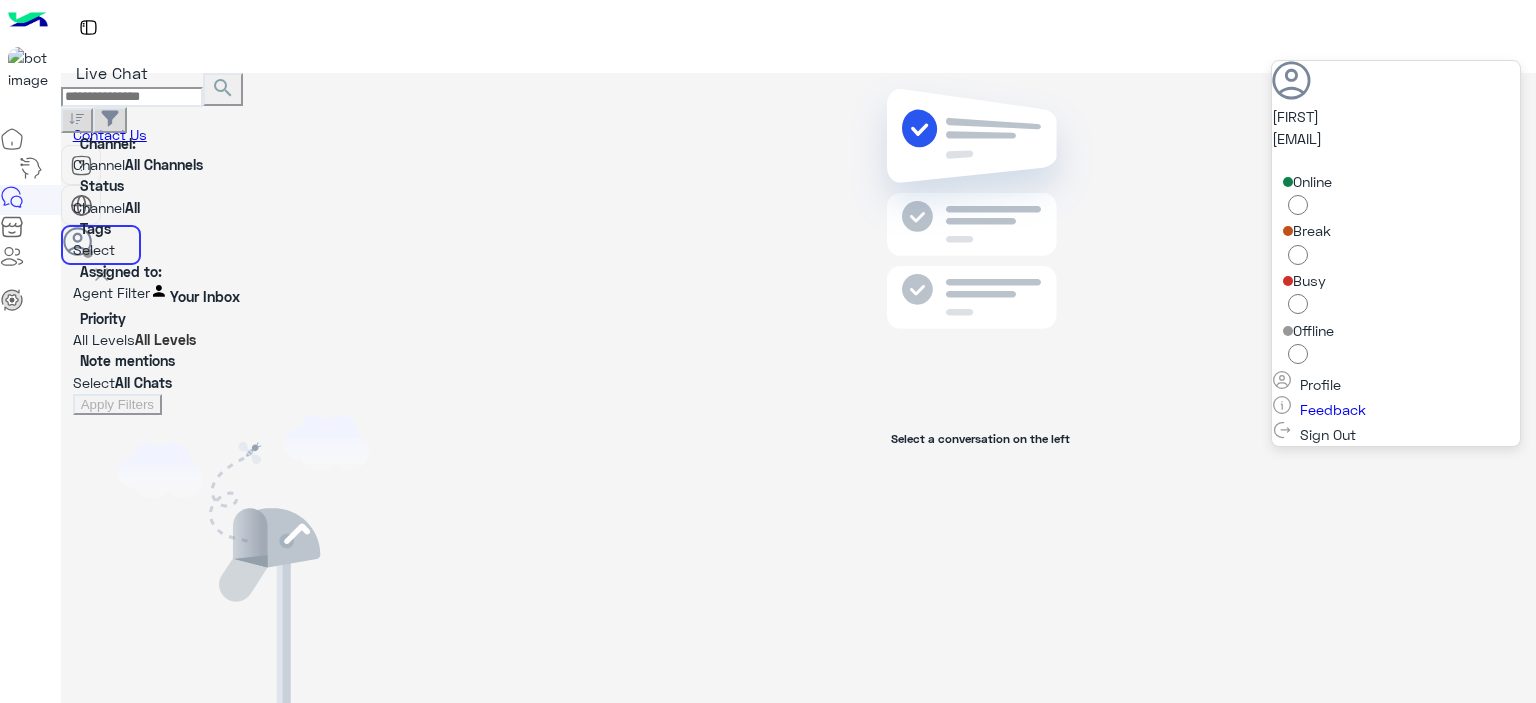 click on "Online" at bounding box center (1396, 196) 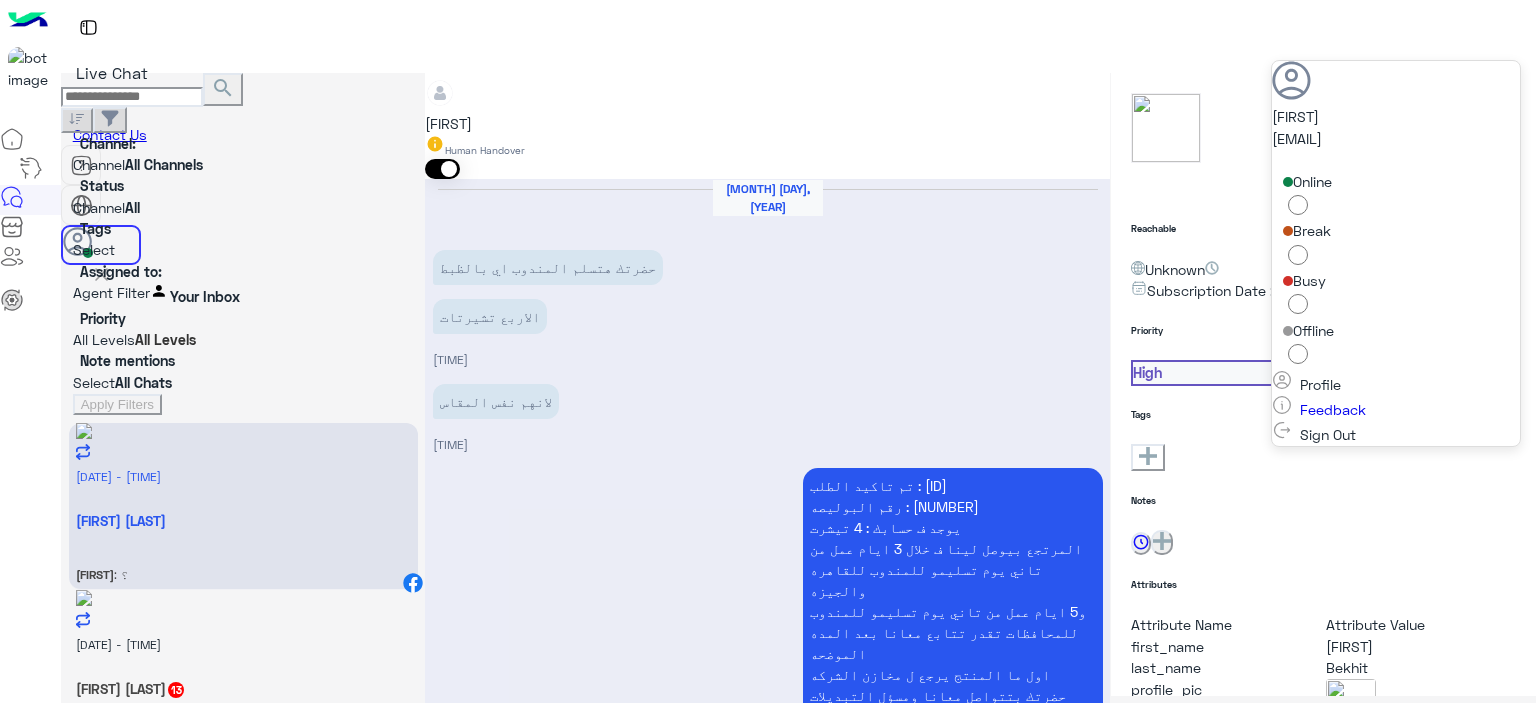 scroll, scrollTop: 2184, scrollLeft: 0, axis: vertical 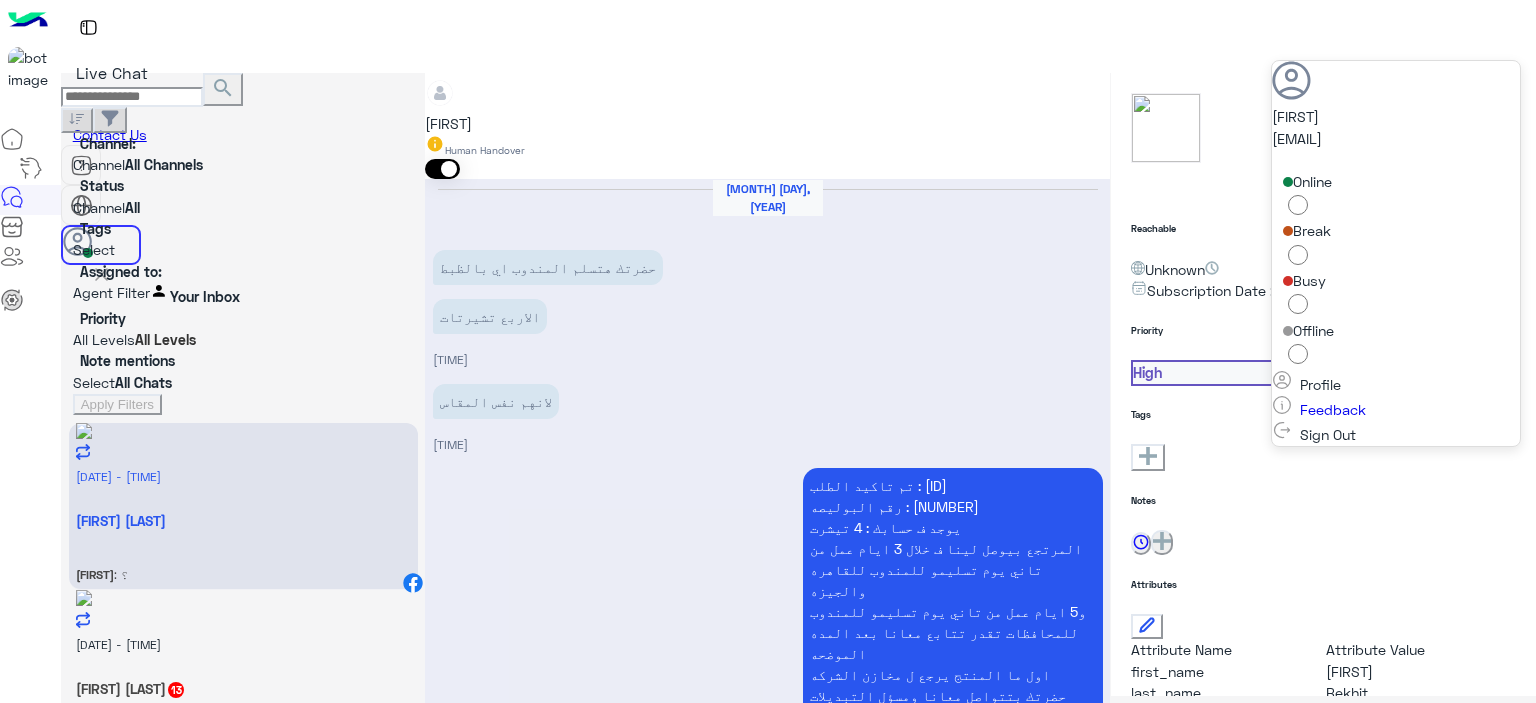 click at bounding box center [767, 3415] 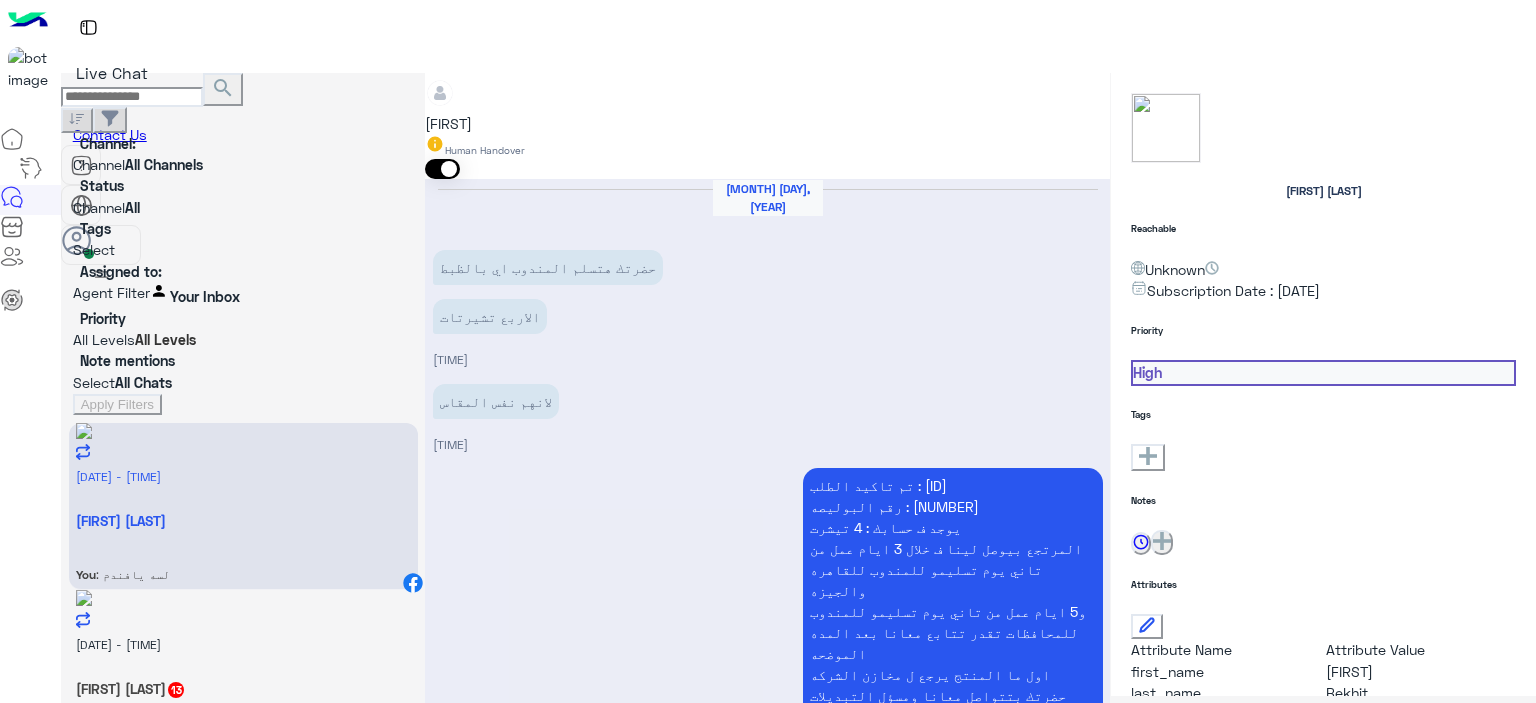 scroll, scrollTop: 2375, scrollLeft: 0, axis: vertical 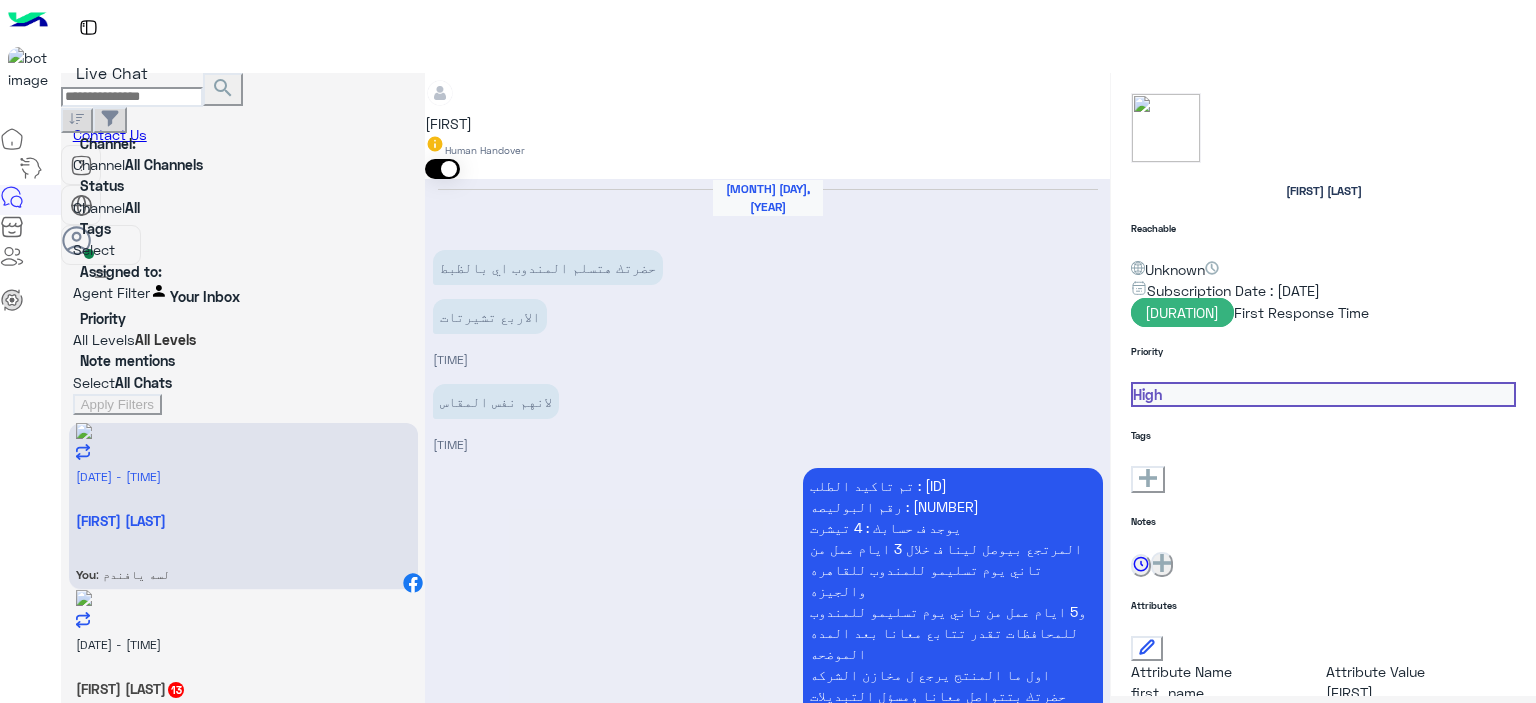 click on "Bodyjana Soltan  13" at bounding box center [243, 520] 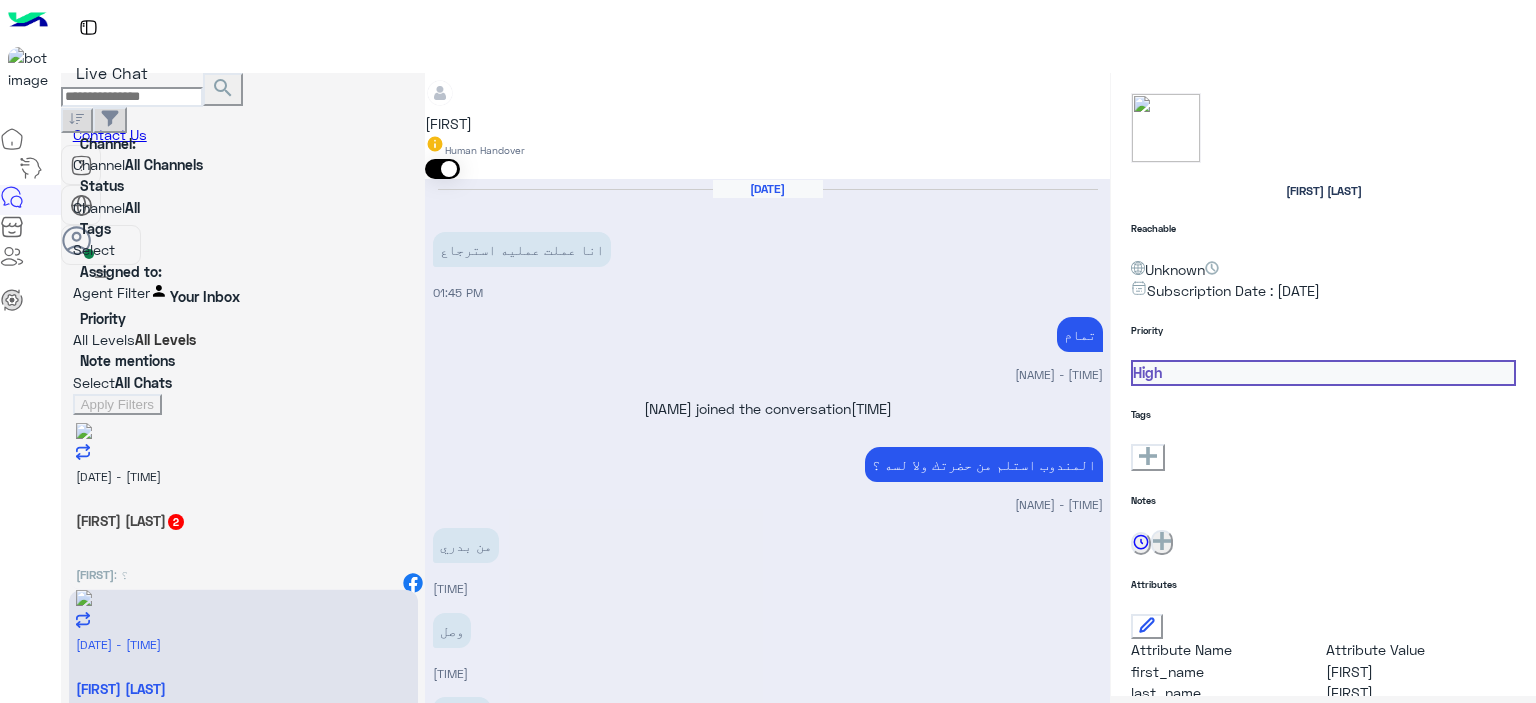 scroll, scrollTop: 2372, scrollLeft: 0, axis: vertical 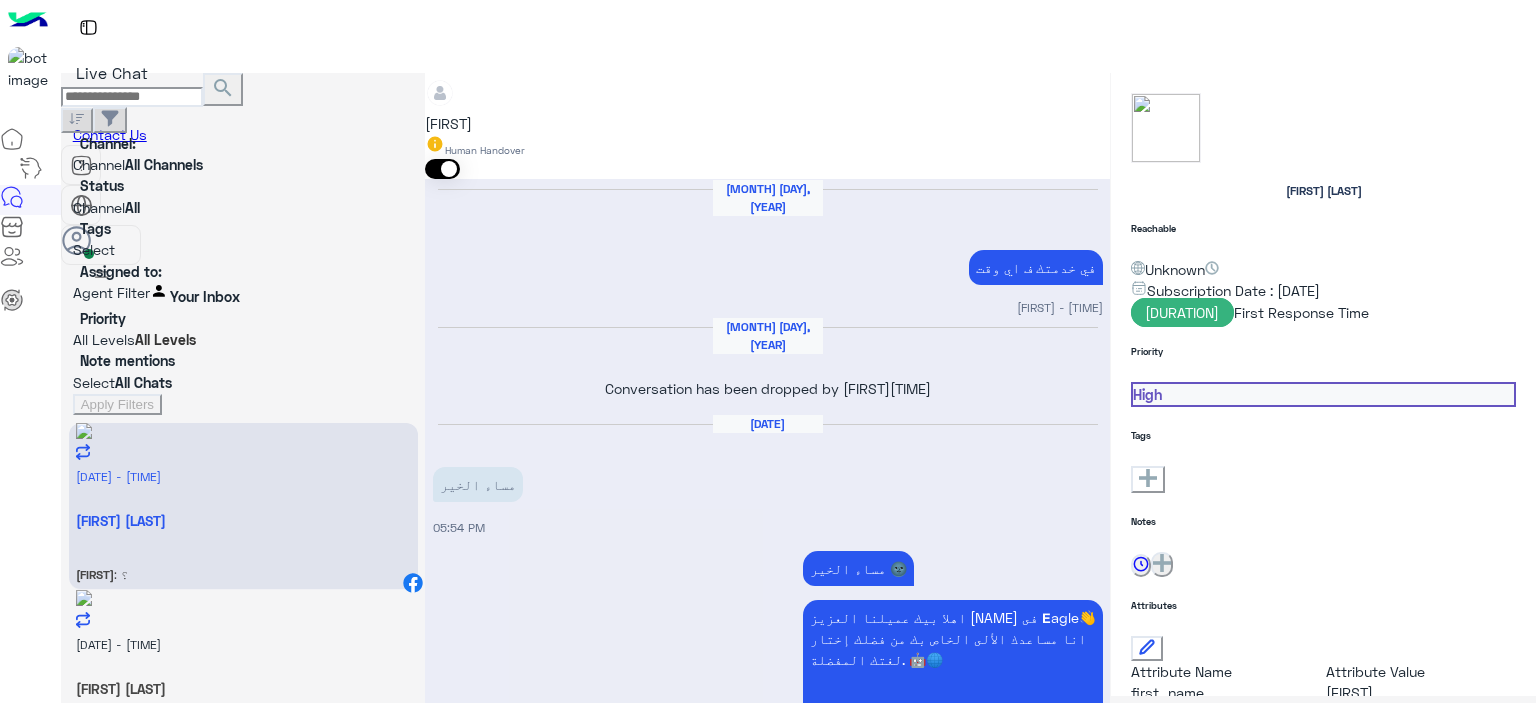 click on "Menaam  Human Handover     Jun 30, 2025  في خدمتك ف اي وقت  Mohamed mmdouh -  11:16 PM   Jul 1, 2025   Conversation has been dropped by Mohamed mmdouh   01:45 AM       Jul 2, 2025  مساء الخير   05:54 PM  مساء الخير 🌚 اهلا بيك عميلنا العزيز Abdallah فى 𝗘agle👋 انا مساعدك الألى الخاص بك من فضلك إختار لغتك المفضلة. 🤖🌐   𝐇𝐞𝐥𝐥𝐨! Abdallah I'm your smart assistant for Eagle Please choose the language that you preferred. 🤖🌐  العربية   English     05:54 PM   العربية    05:54 PM  برجاء اختيار المناسب ليك القائمة الاتية🛒👀  خدمة ما بعد البيع   خدمة المبيعات   الاسئلة الشائعة  المنتجات  اختر     05:54 PM   خدمة ما بعد البيع    05:55 PM  Previous متابعة الاوردر  اختر    الرجوع  الأستبدال والأسترجاع  اختر   الرجوع   اختر  1" at bounding box center [767, 392] 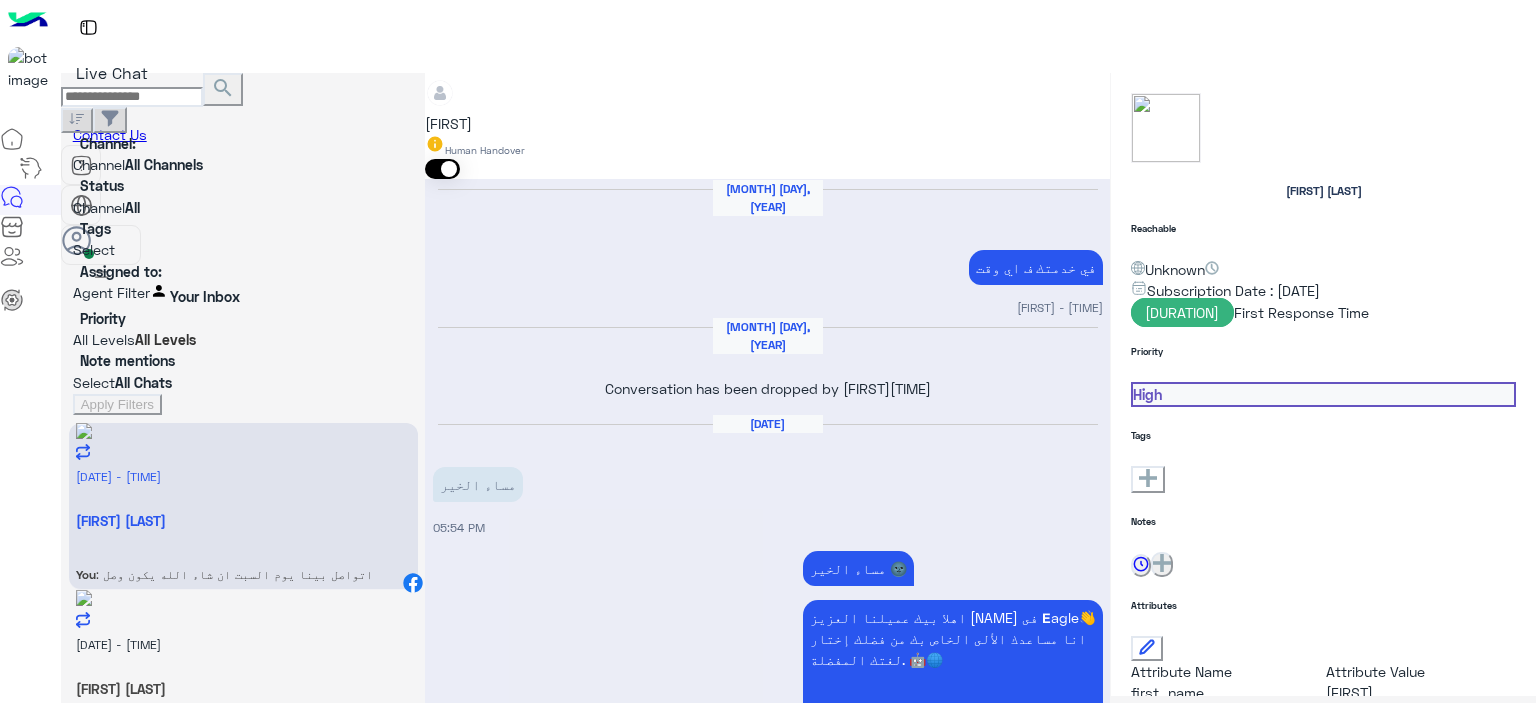 click on "Bodyjana : مقاسات البناطيل غير موجوده" at bounding box center (243, 571) 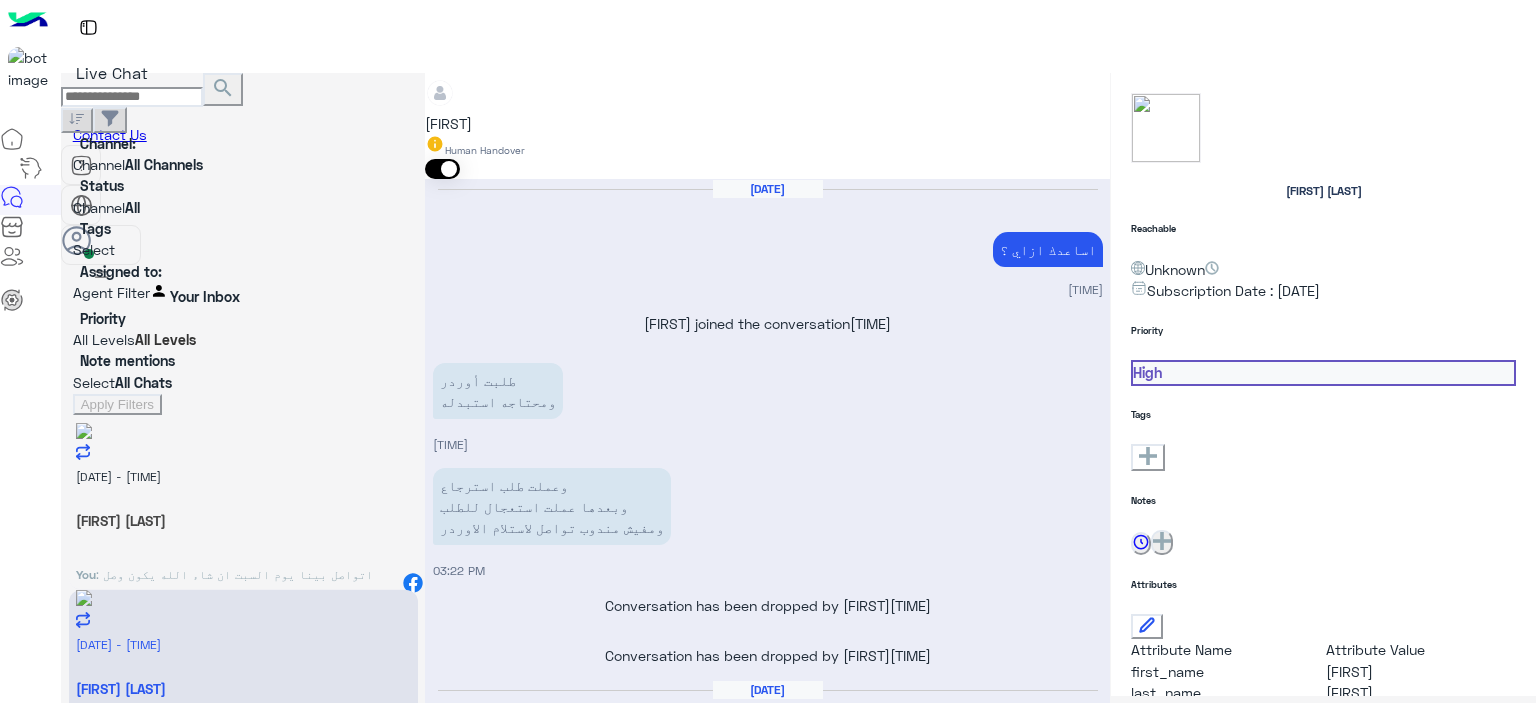 scroll, scrollTop: 4824, scrollLeft: 0, axis: vertical 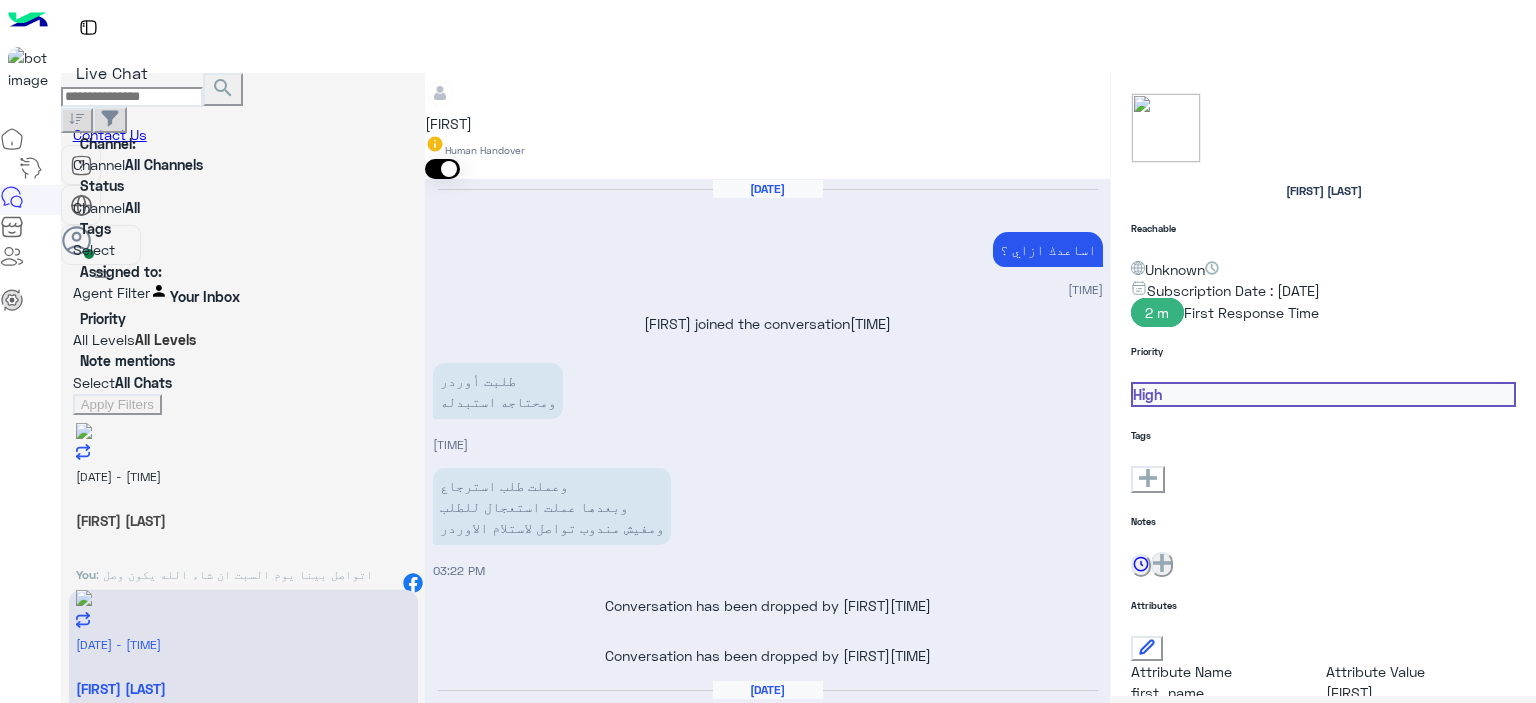 click on ": اتواصل بينا يوم السبت ان شاء الله يكون وصل" at bounding box center [234, 574] 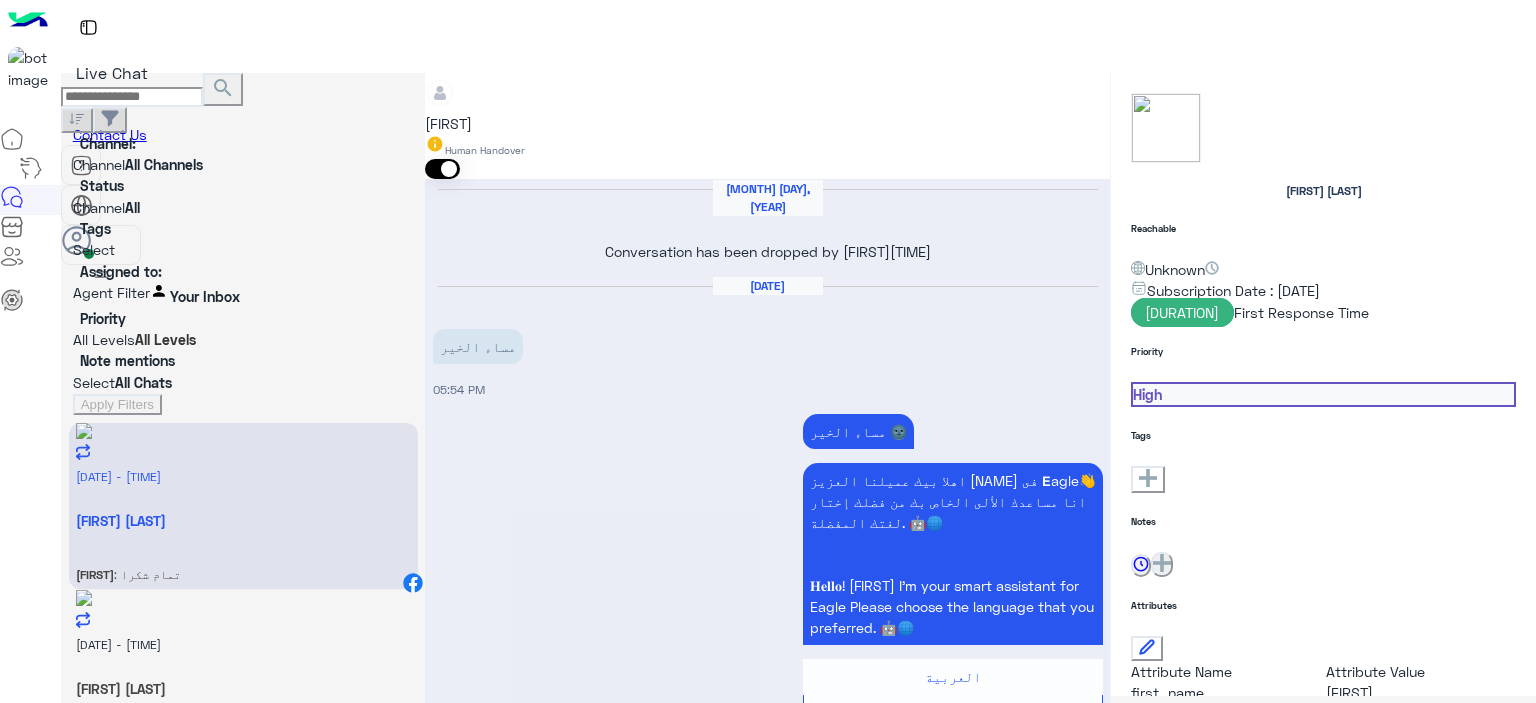 scroll, scrollTop: 1898, scrollLeft: 0, axis: vertical 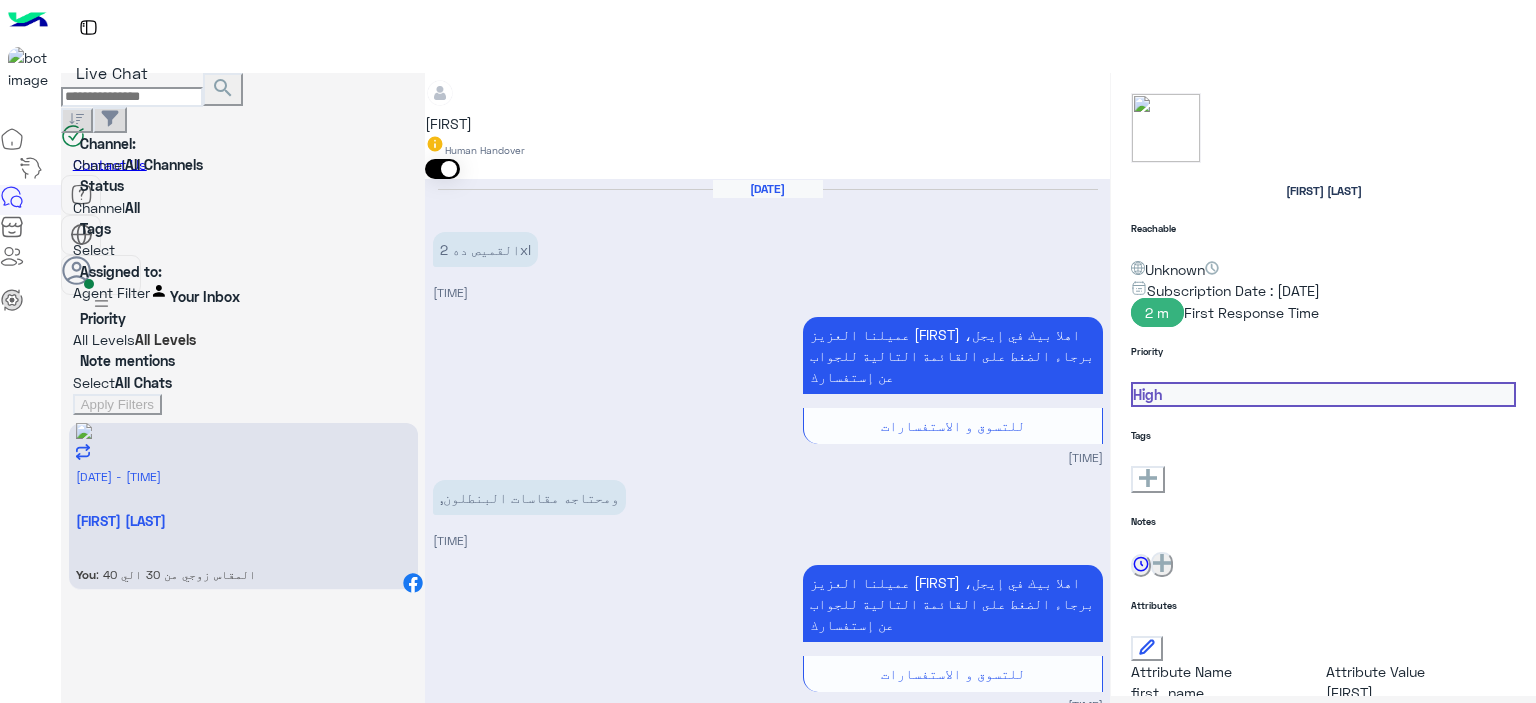 click on "05:52 PM" at bounding box center [768, 2909] 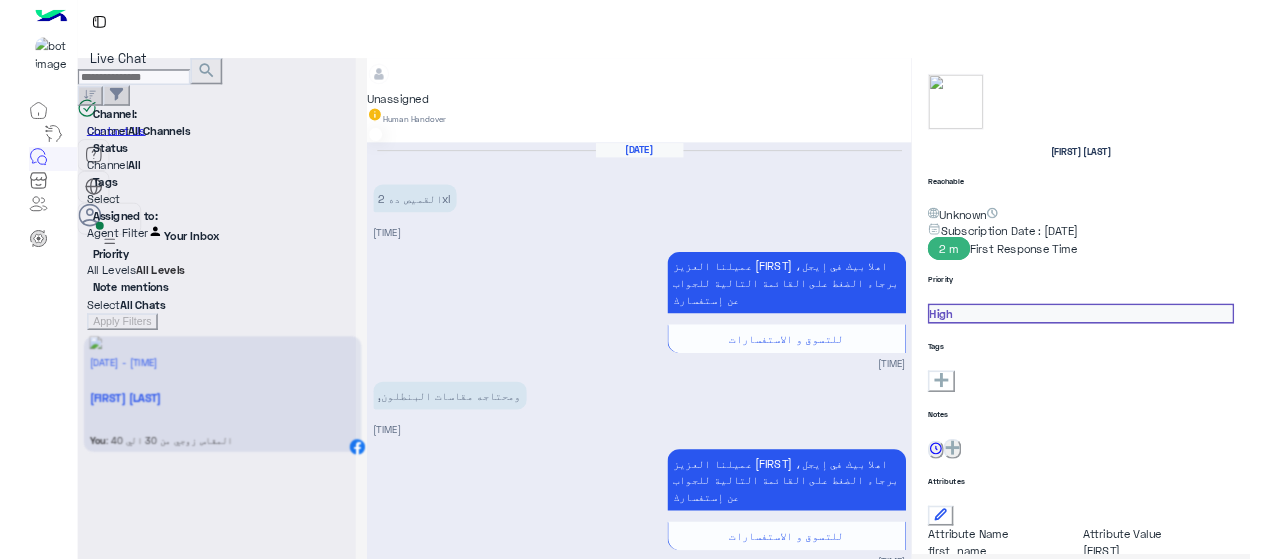 scroll, scrollTop: 2162, scrollLeft: 0, axis: vertical 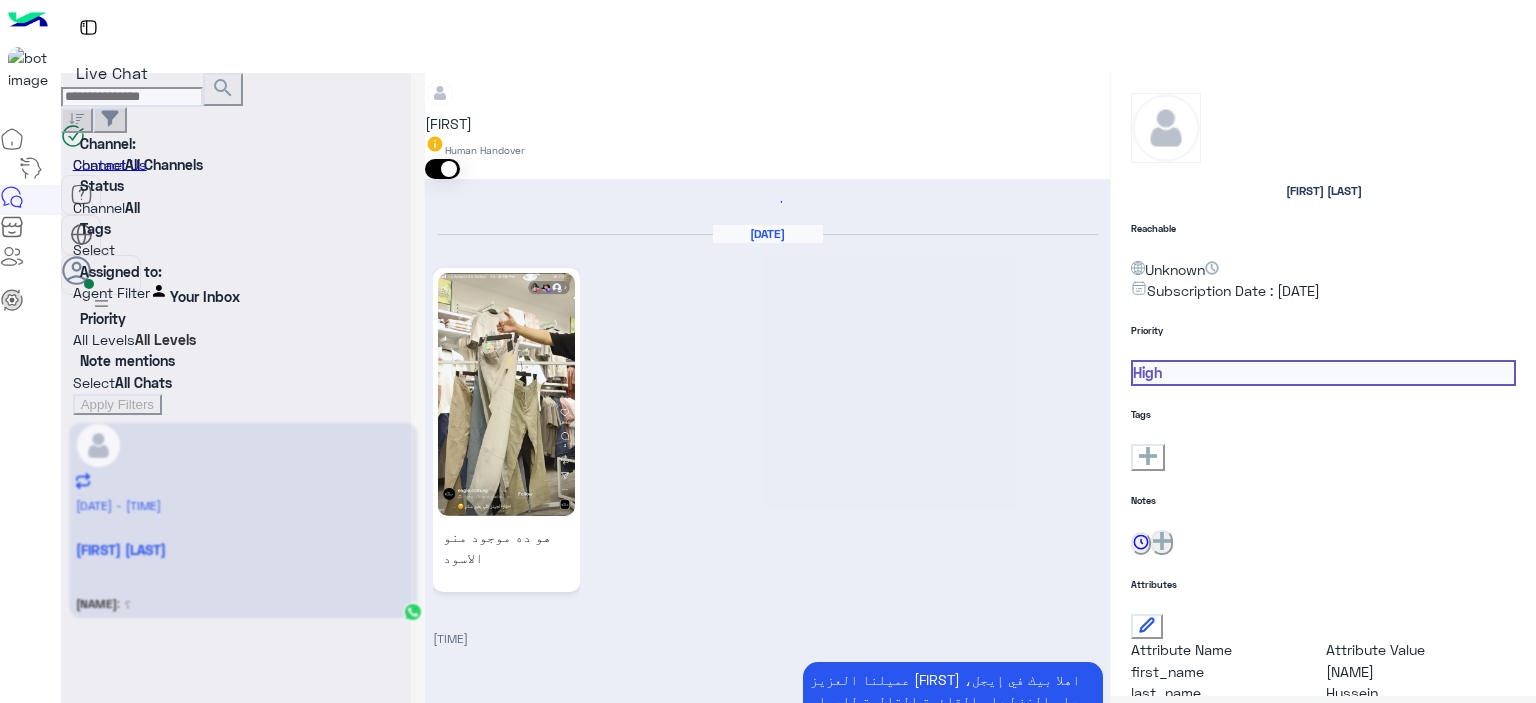 click at bounding box center [767, 83] 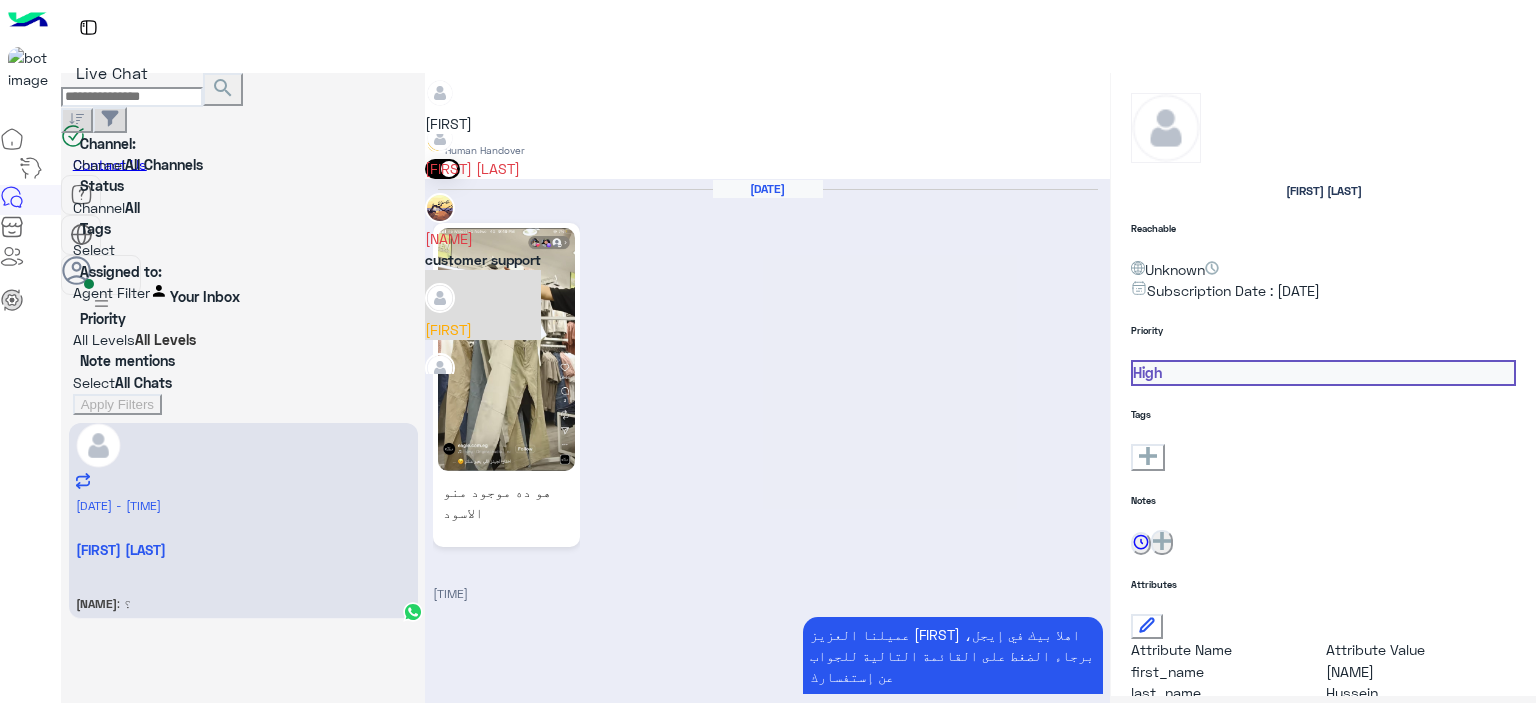 scroll, scrollTop: 129, scrollLeft: 0, axis: vertical 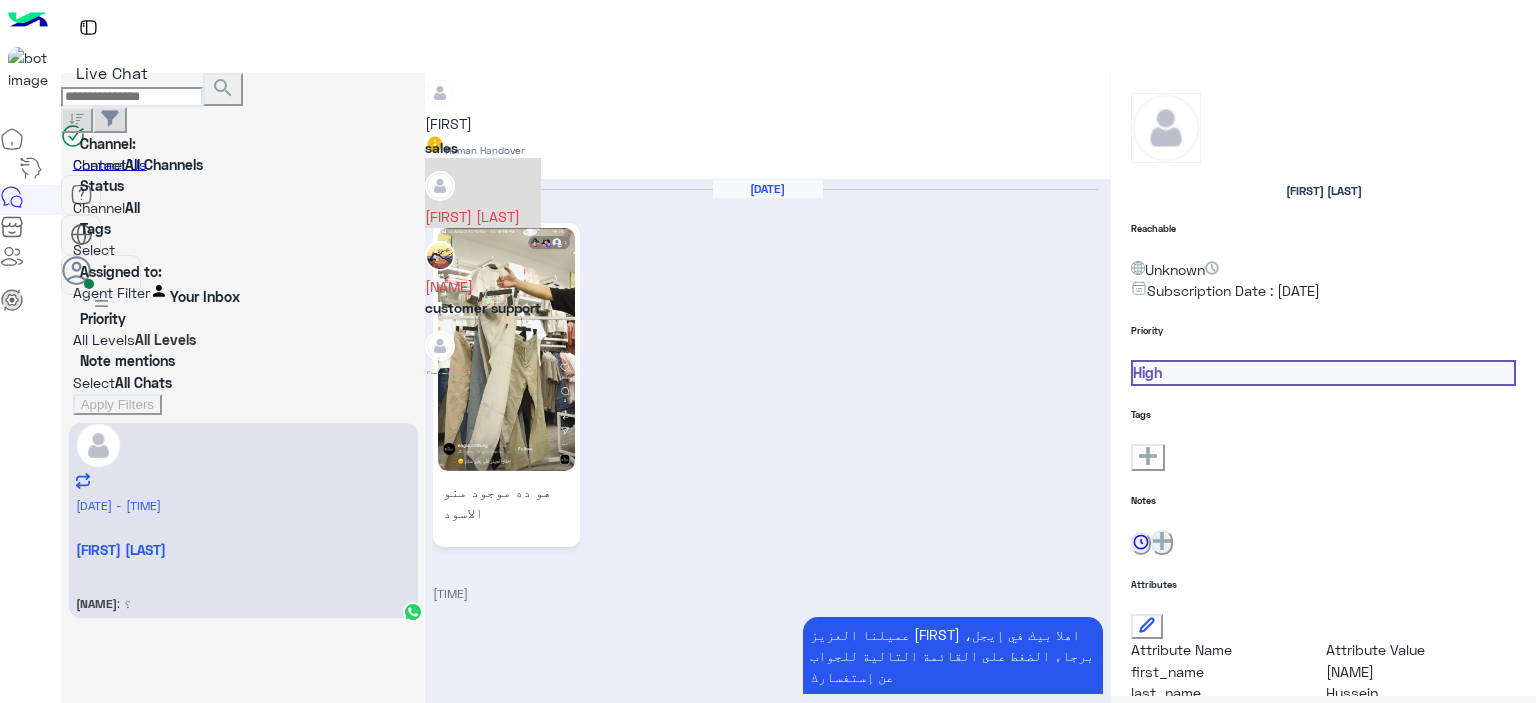 click on "Tarek Hassan" at bounding box center (483, 193) 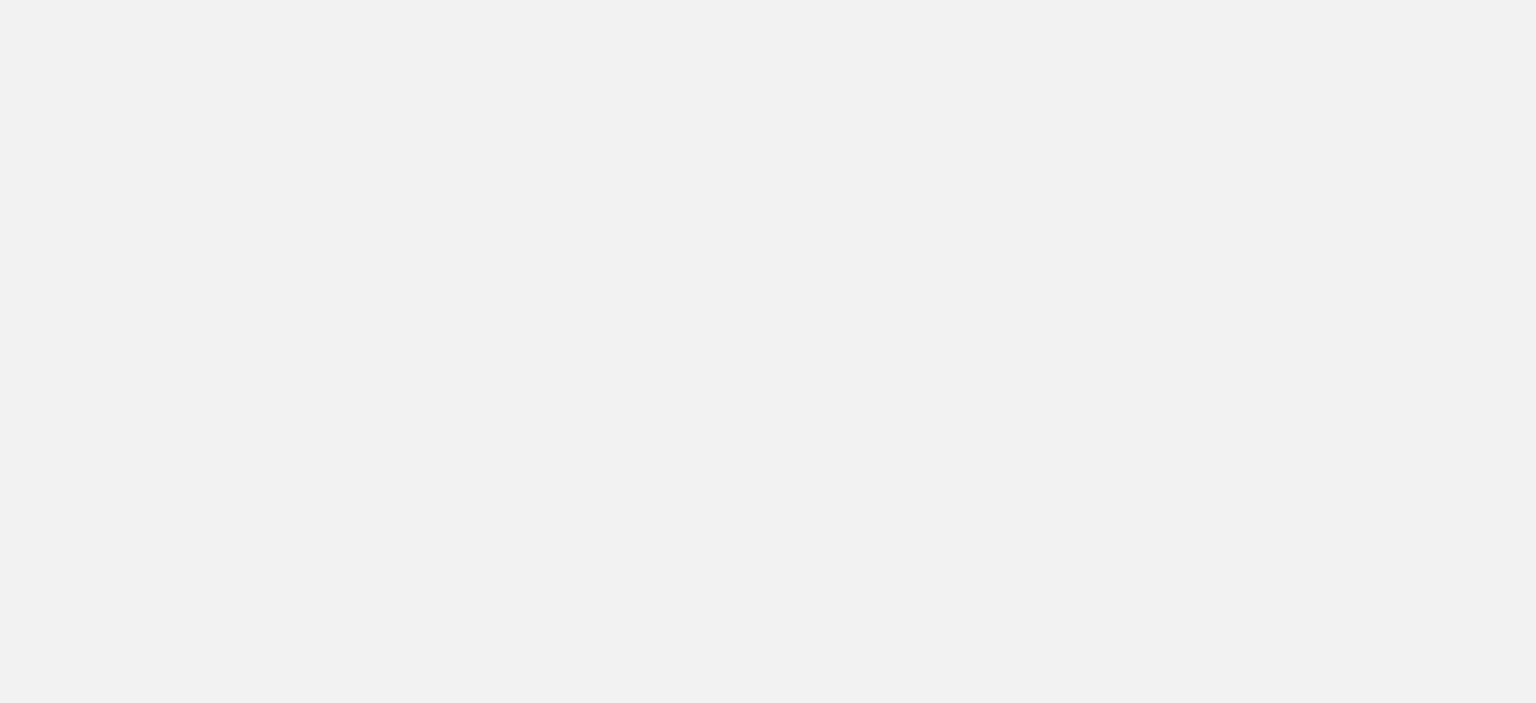 scroll, scrollTop: 0, scrollLeft: 0, axis: both 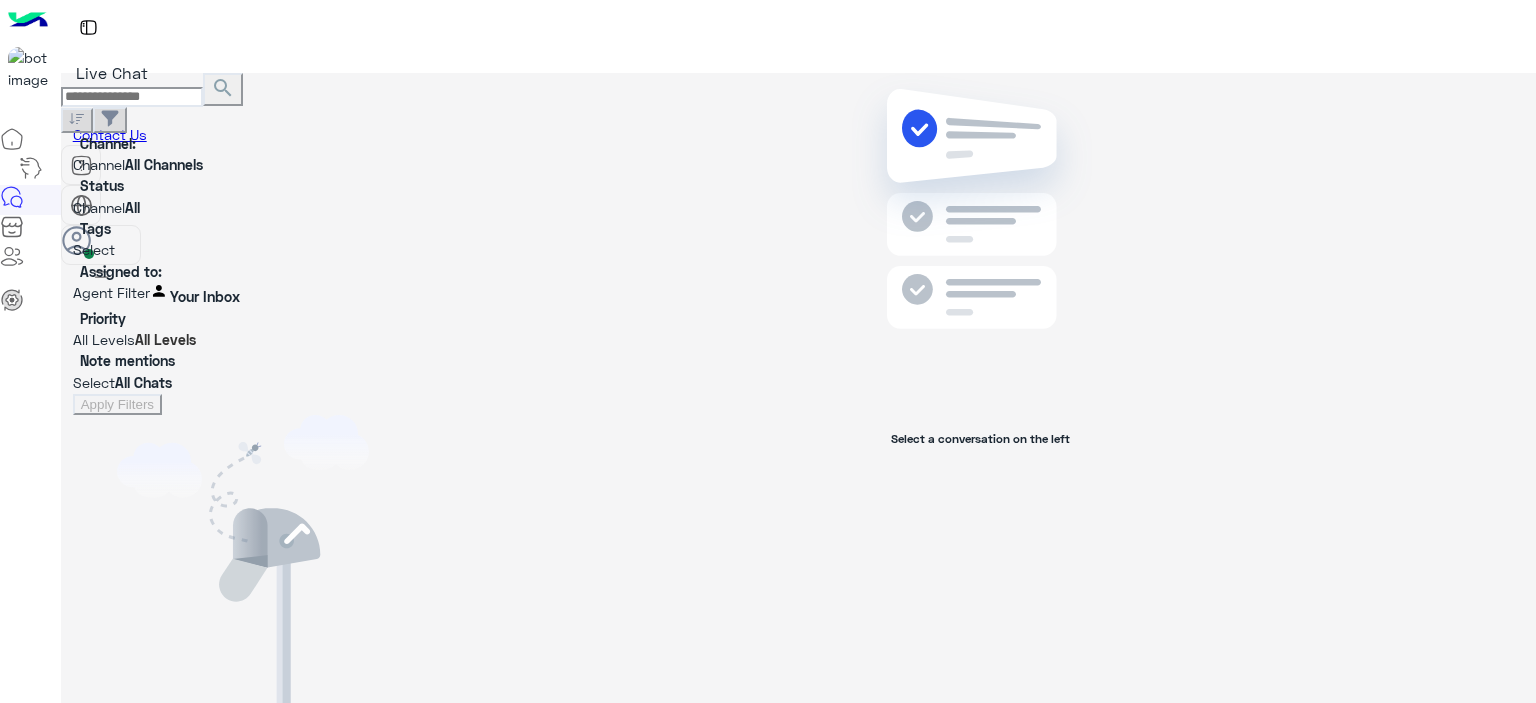 drag, startPoint x: 1535, startPoint y: 0, endPoint x: 712, endPoint y: 204, distance: 847.90625 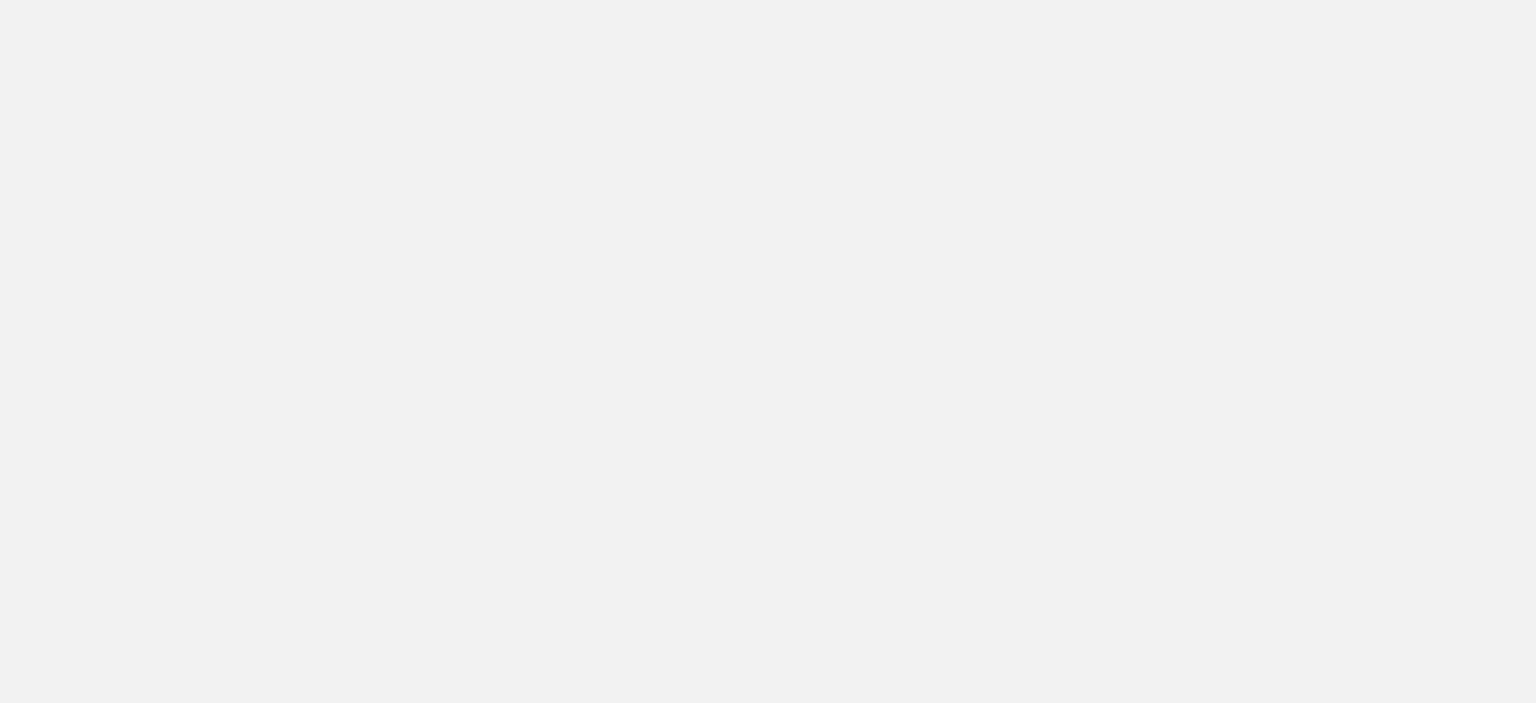 scroll, scrollTop: 0, scrollLeft: 0, axis: both 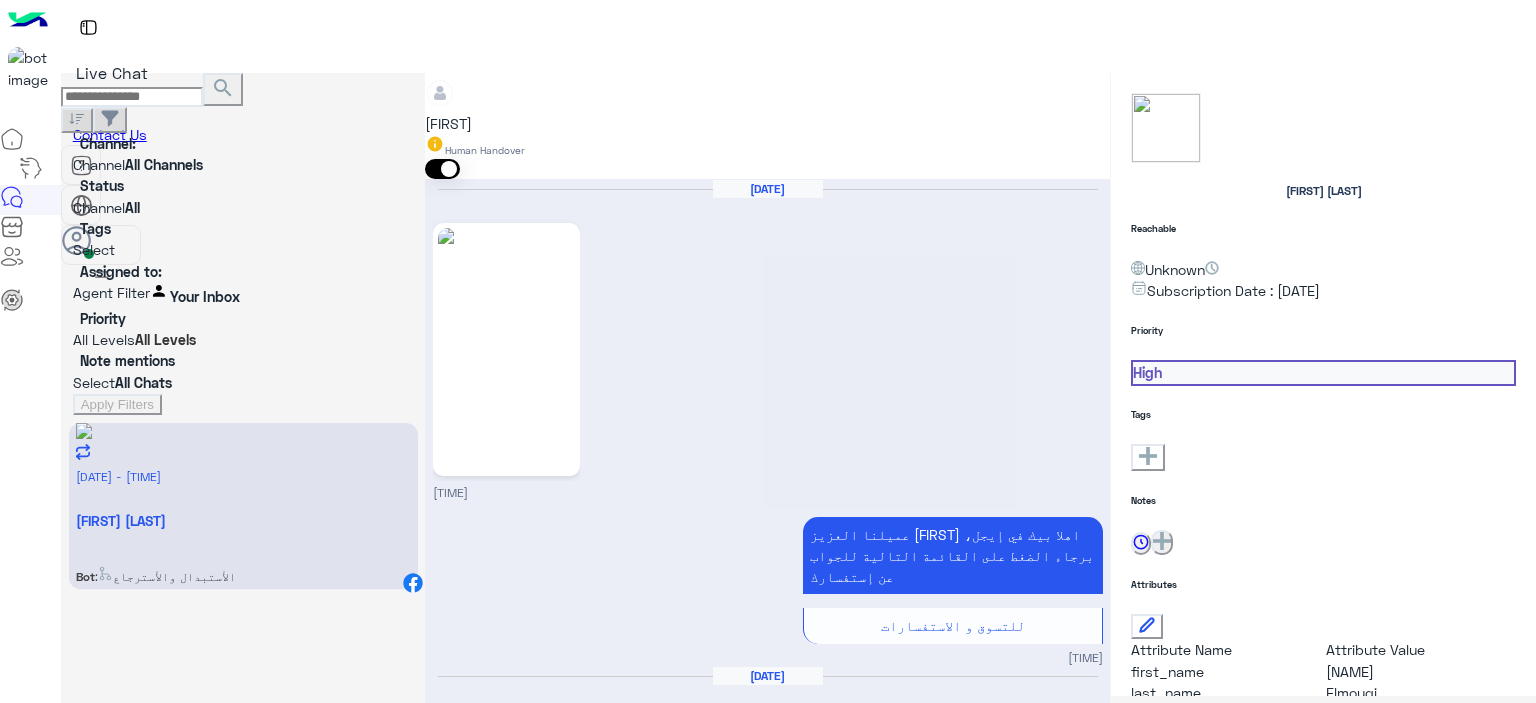 click at bounding box center [767, 2499] 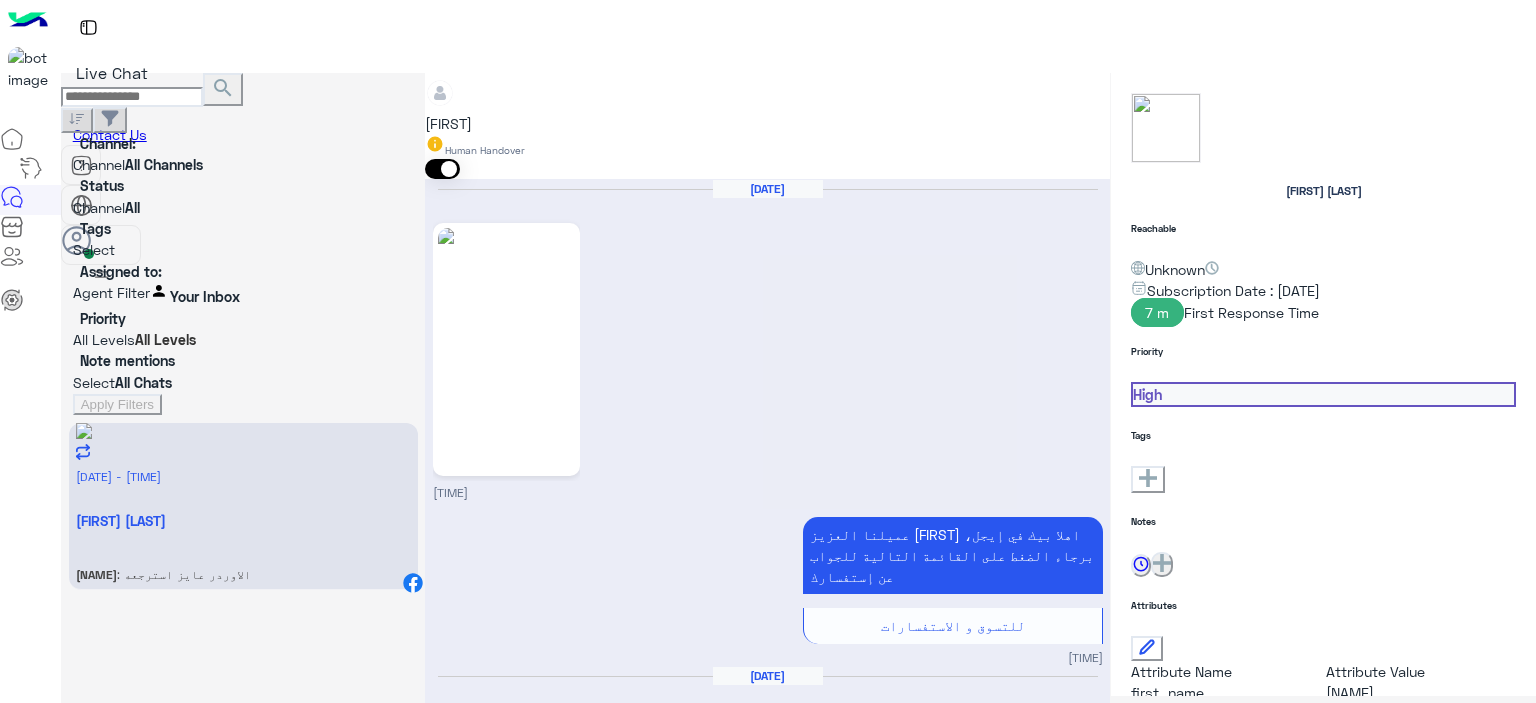 scroll, scrollTop: 1272, scrollLeft: 0, axis: vertical 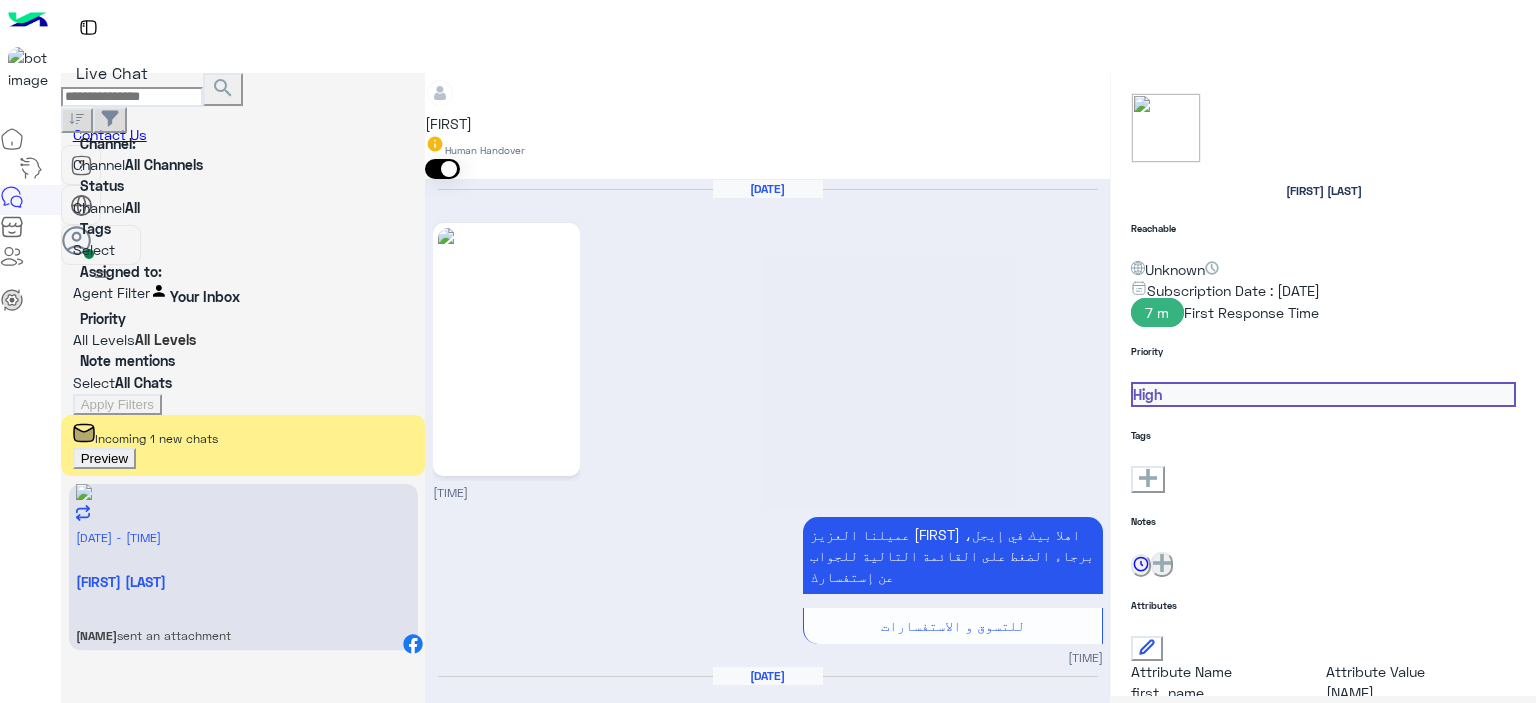 click at bounding box center (461, 2728) 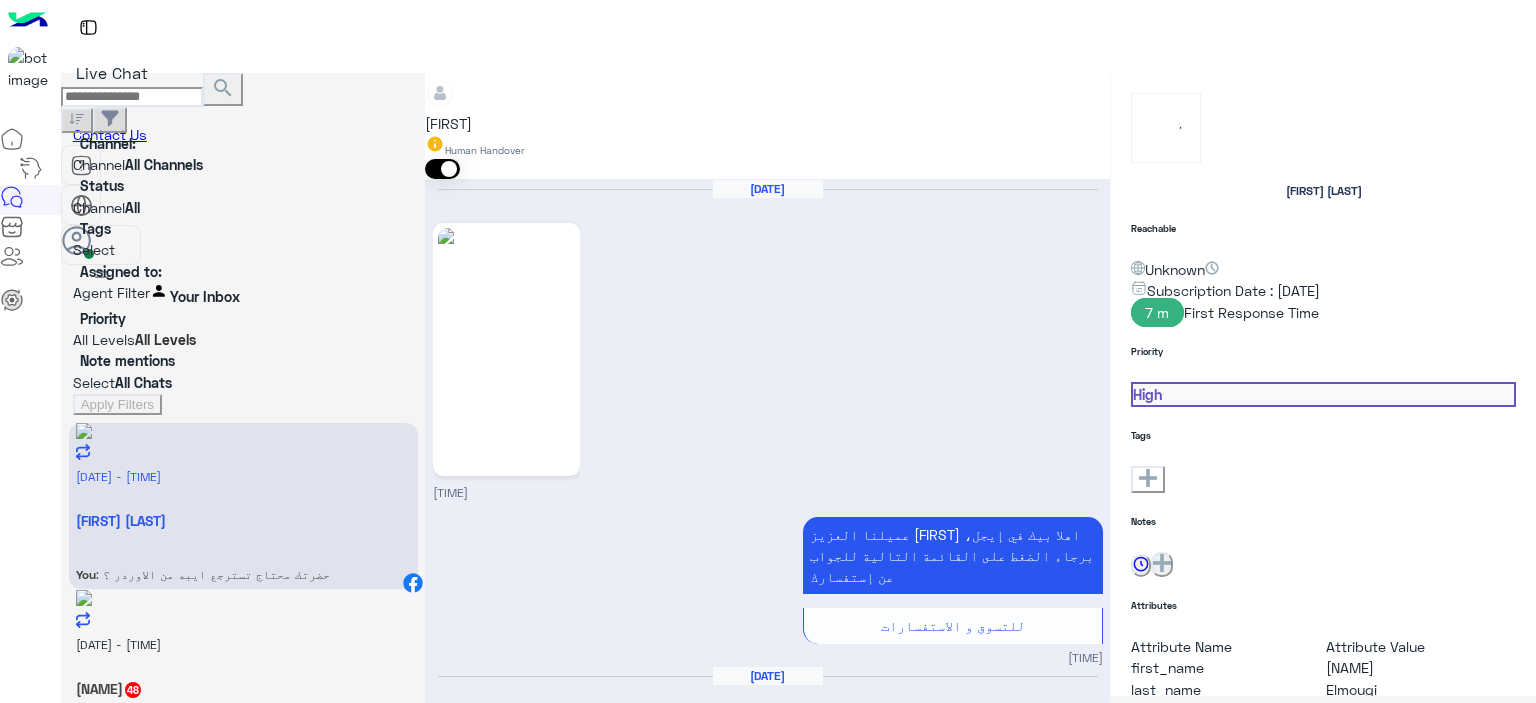 scroll, scrollTop: 1960, scrollLeft: 0, axis: vertical 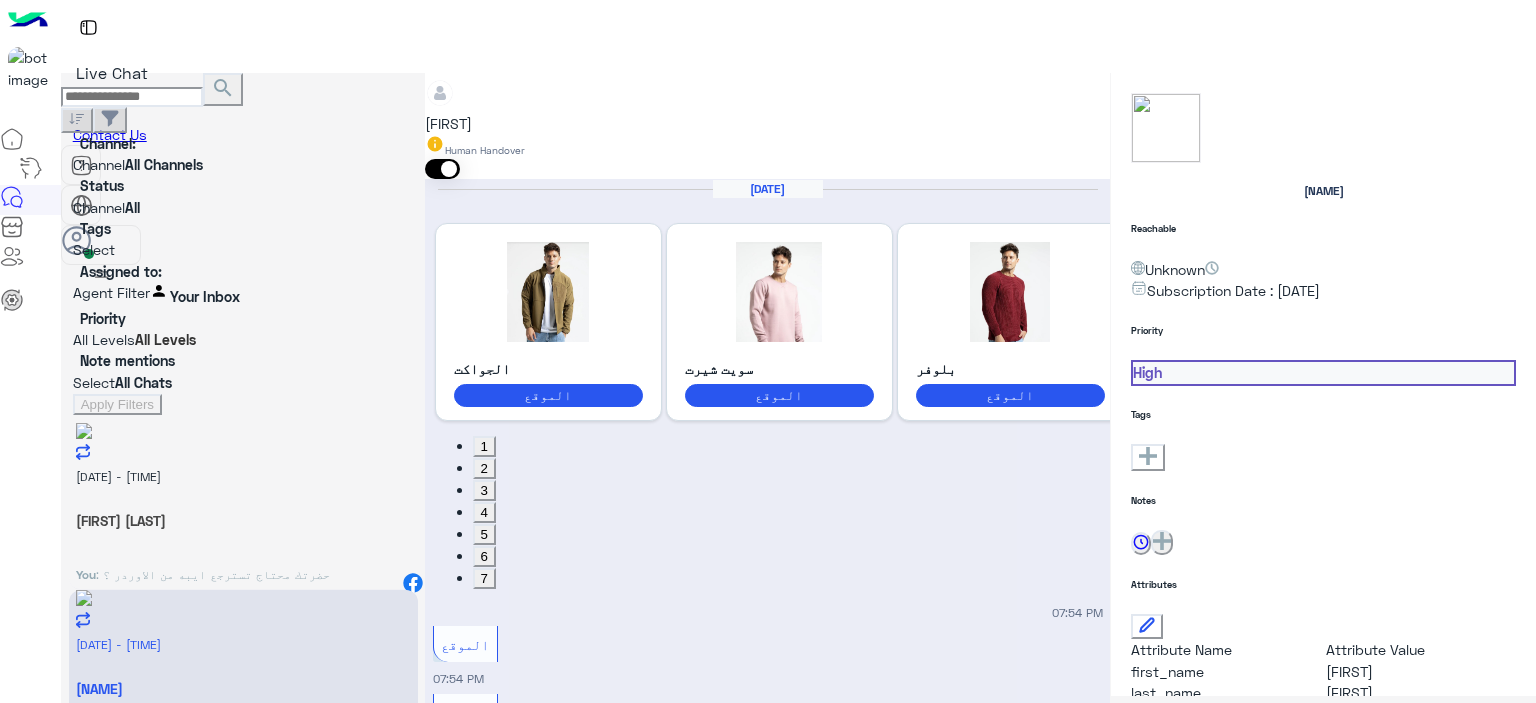 click at bounding box center [767, 83] 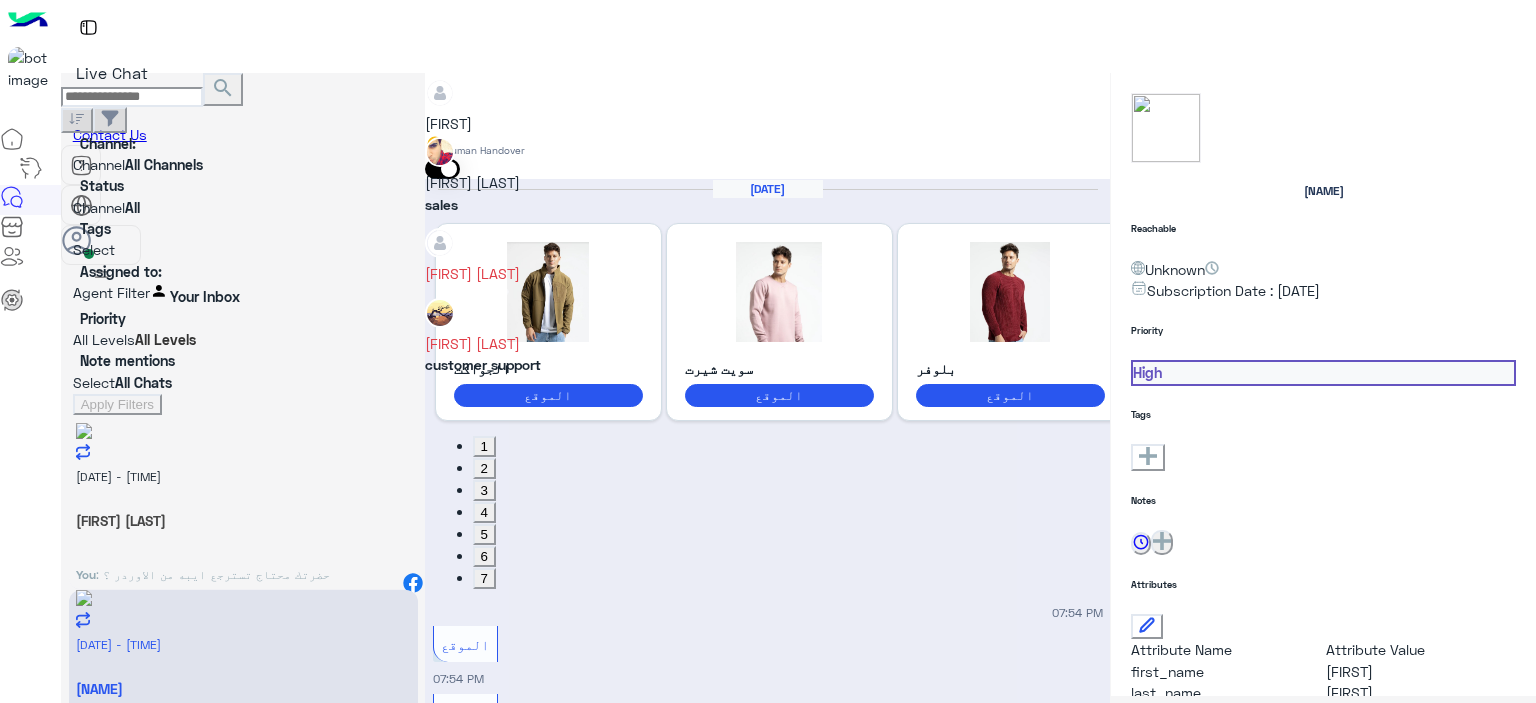 scroll, scrollTop: 100, scrollLeft: 0, axis: vertical 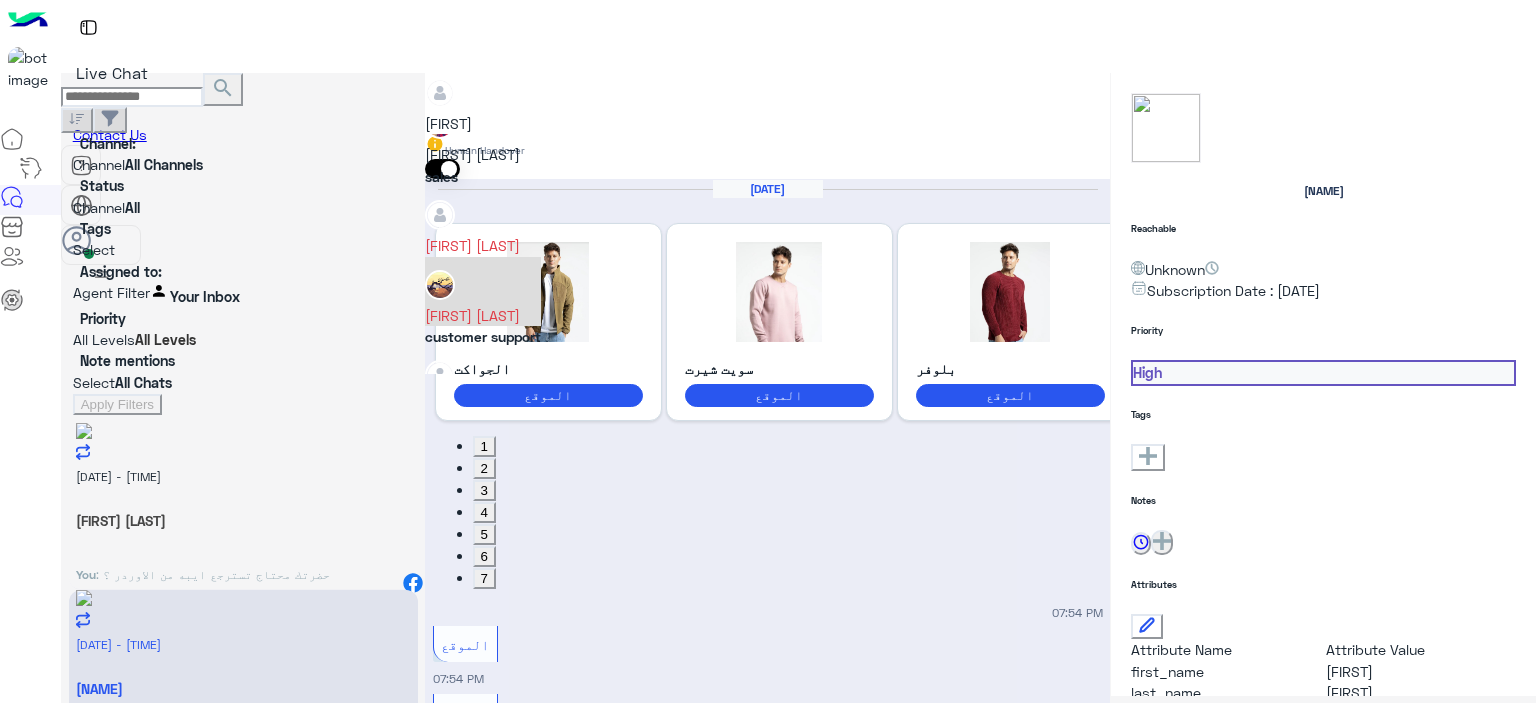 click on "Ahmed Ramadan" at bounding box center (483, 315) 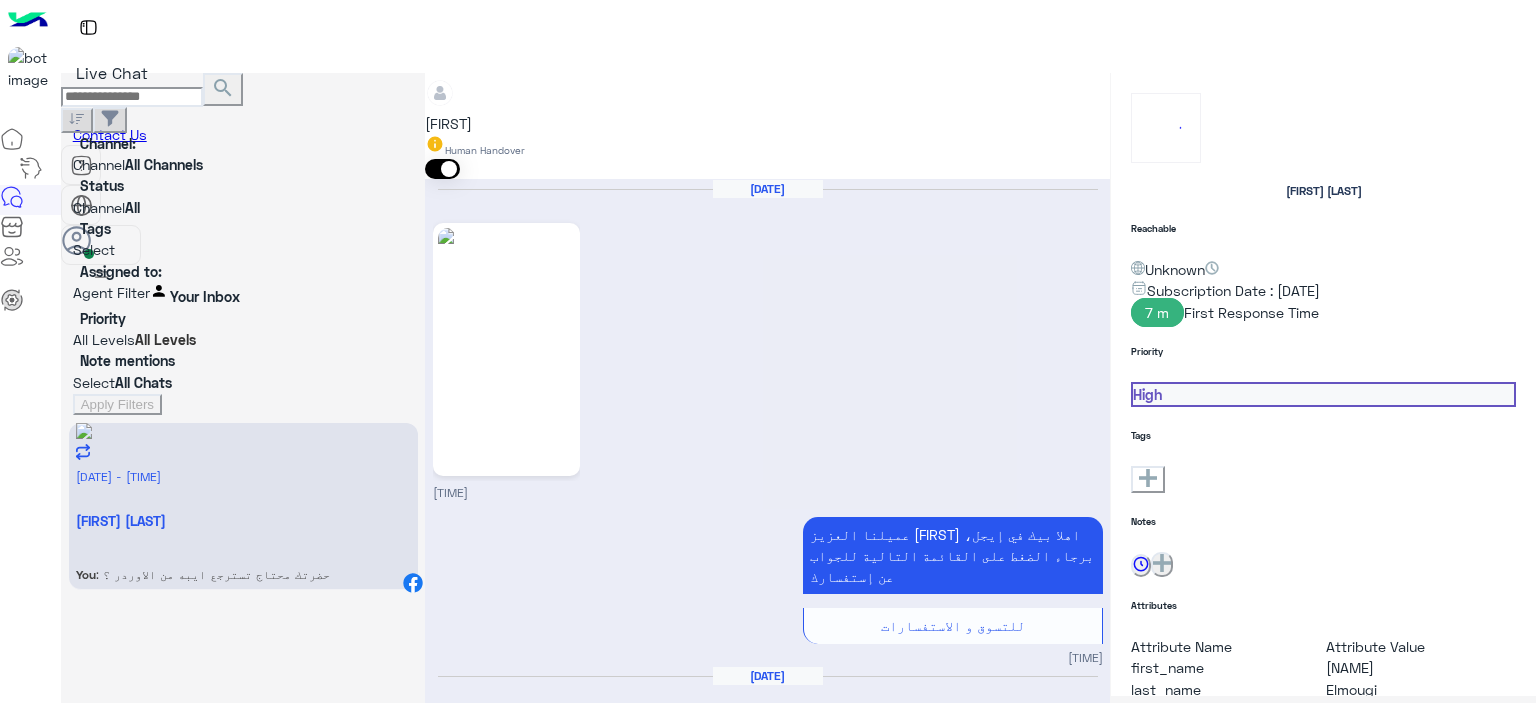scroll, scrollTop: 1960, scrollLeft: 0, axis: vertical 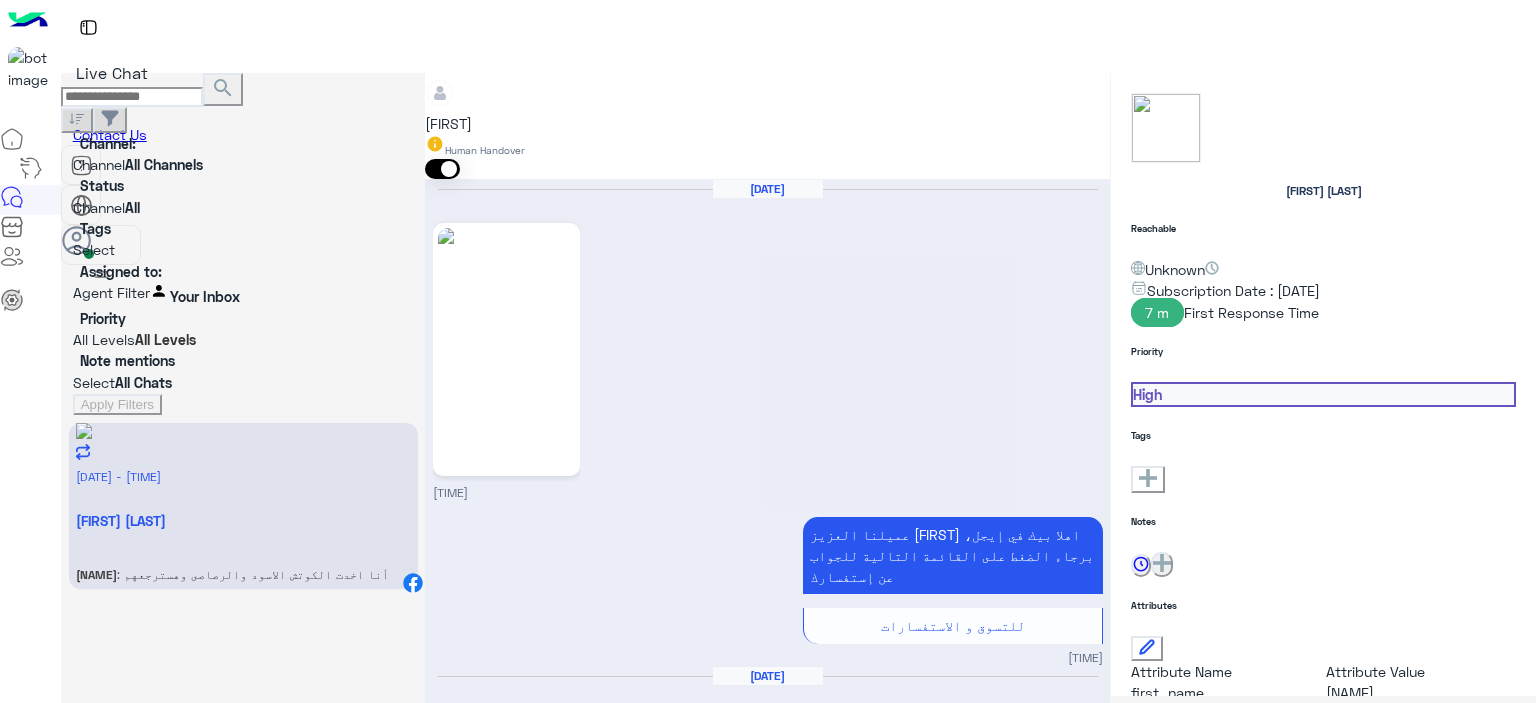 click at bounding box center [767, 3033] 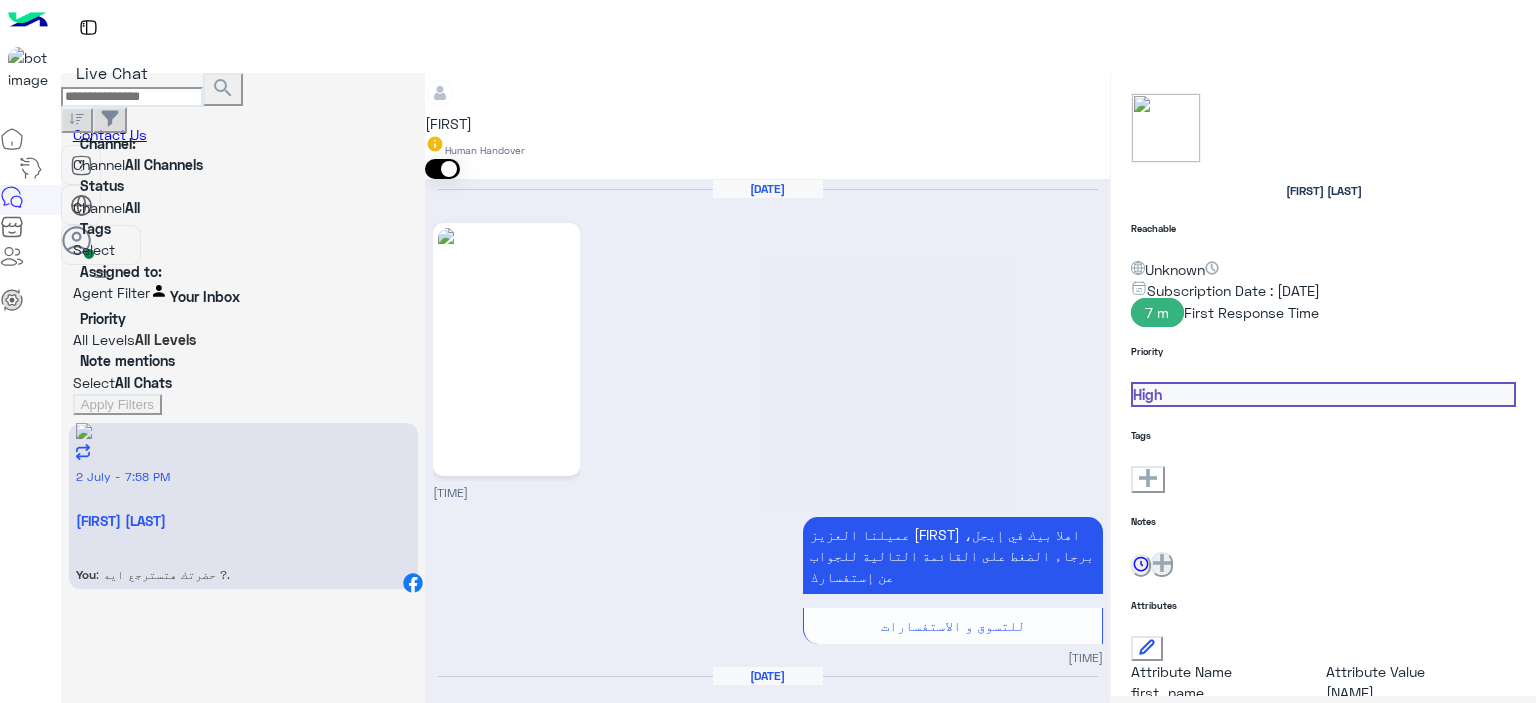 scroll, scrollTop: 2308, scrollLeft: 0, axis: vertical 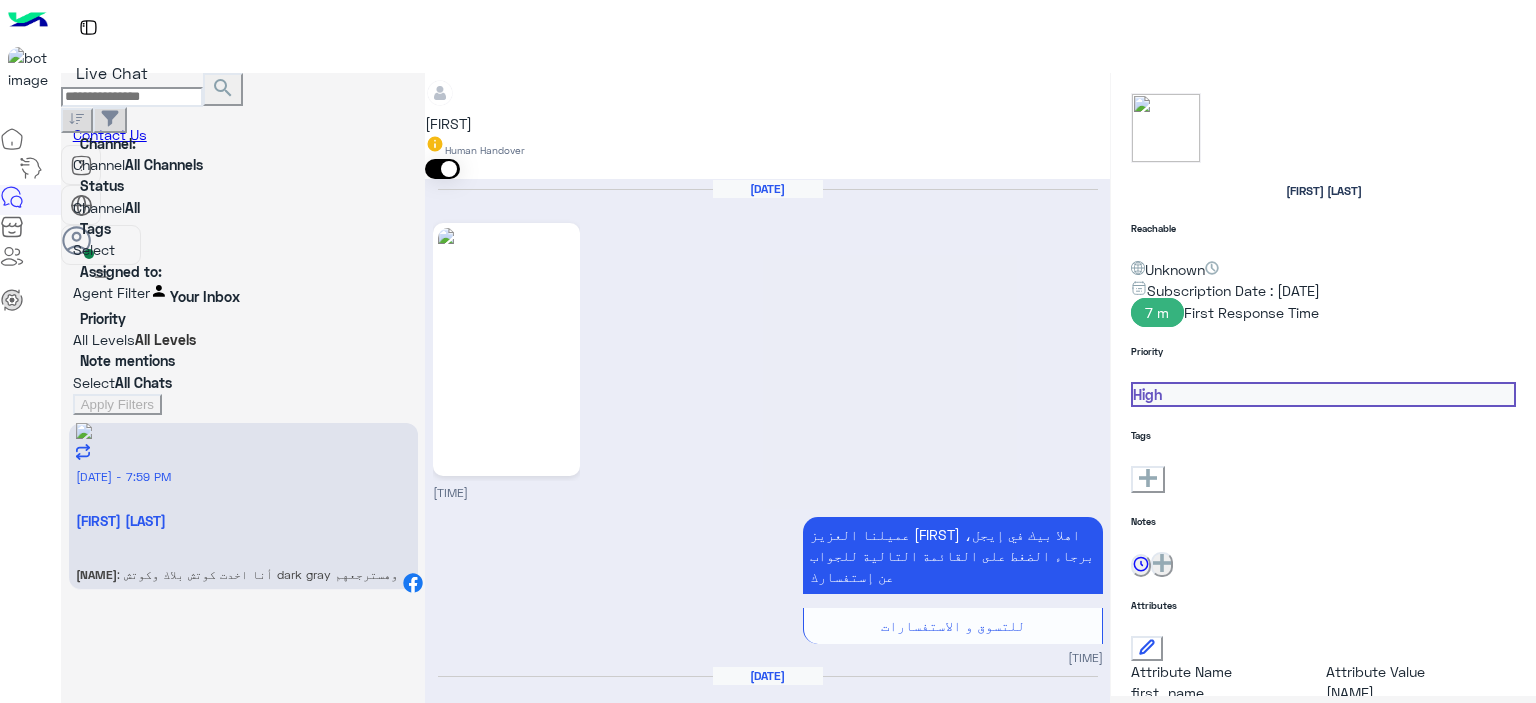 click at bounding box center [767, 3381] 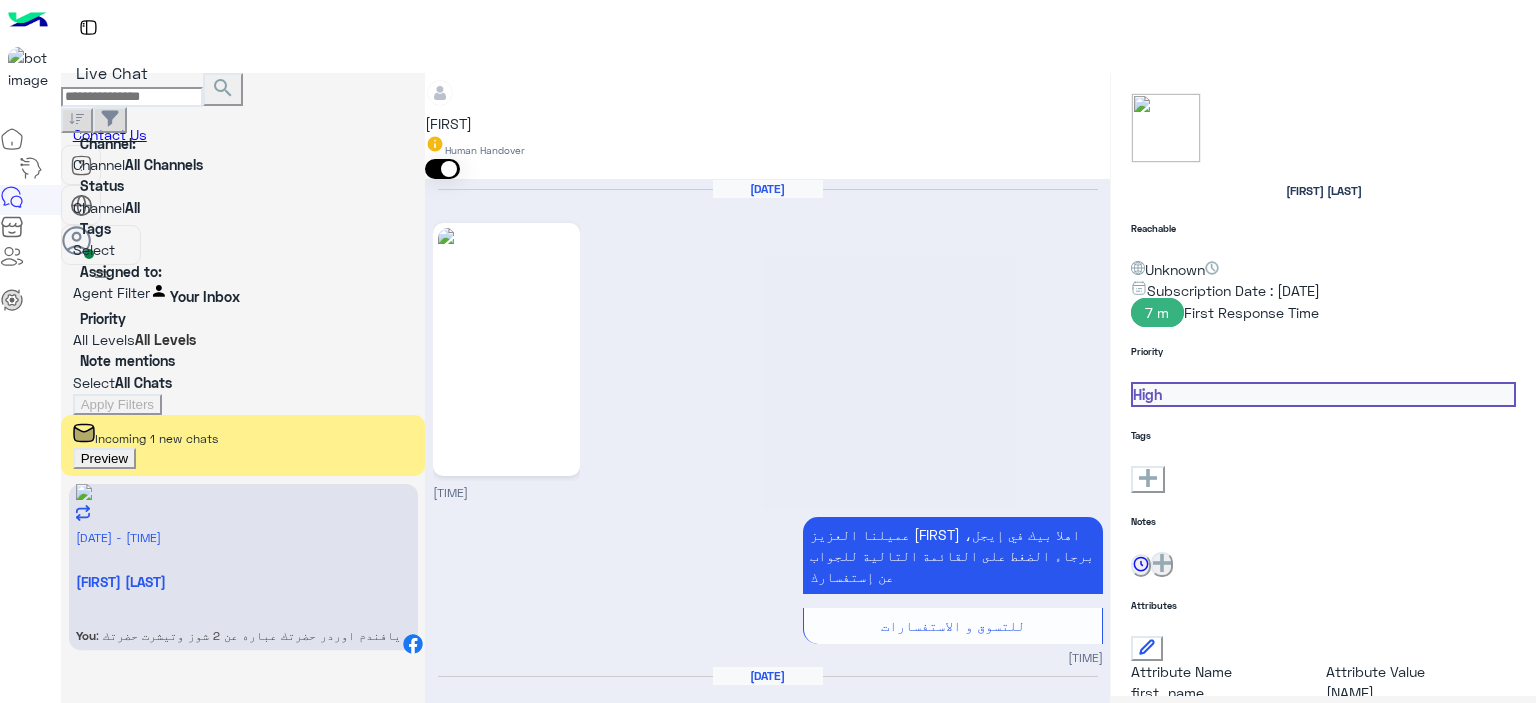 click on "Preview" at bounding box center (104, 458) 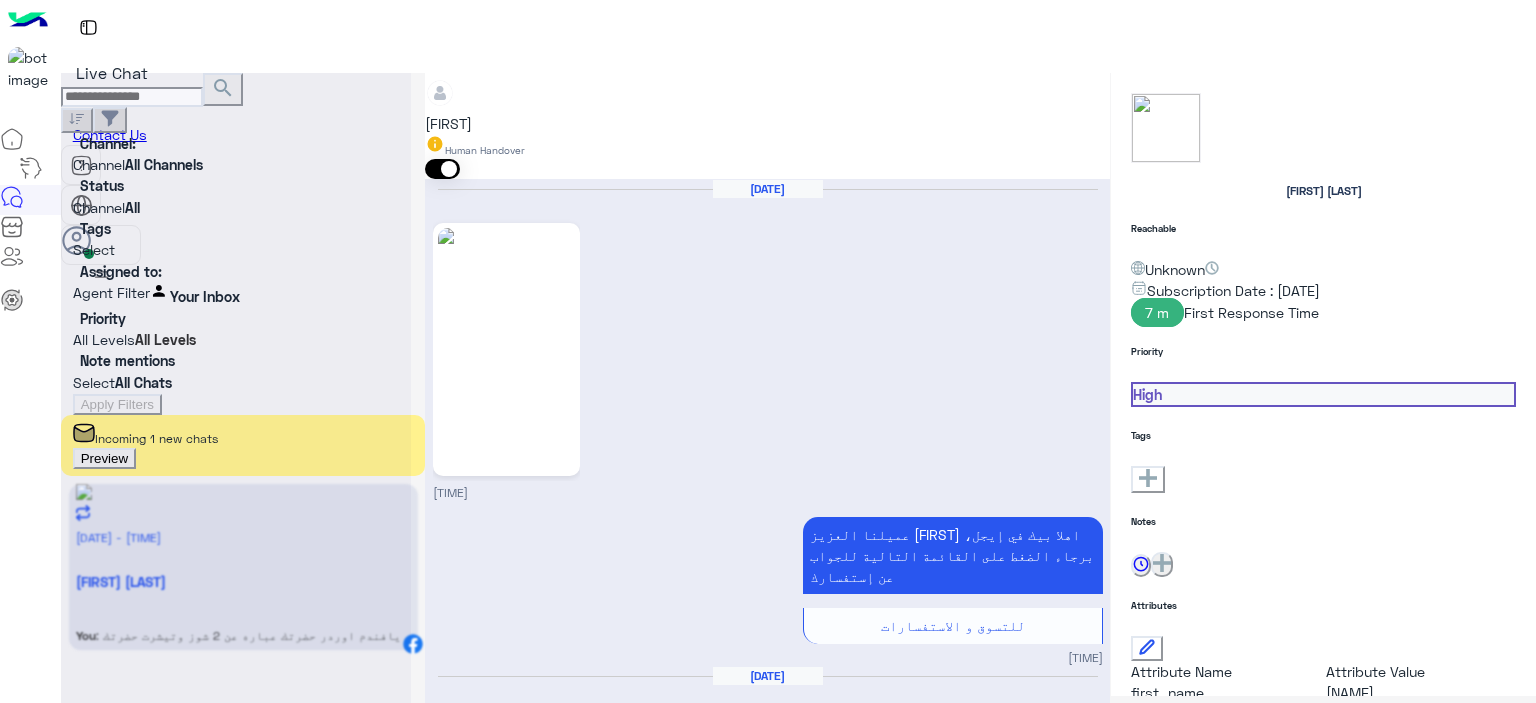 scroll, scrollTop: 2389, scrollLeft: 0, axis: vertical 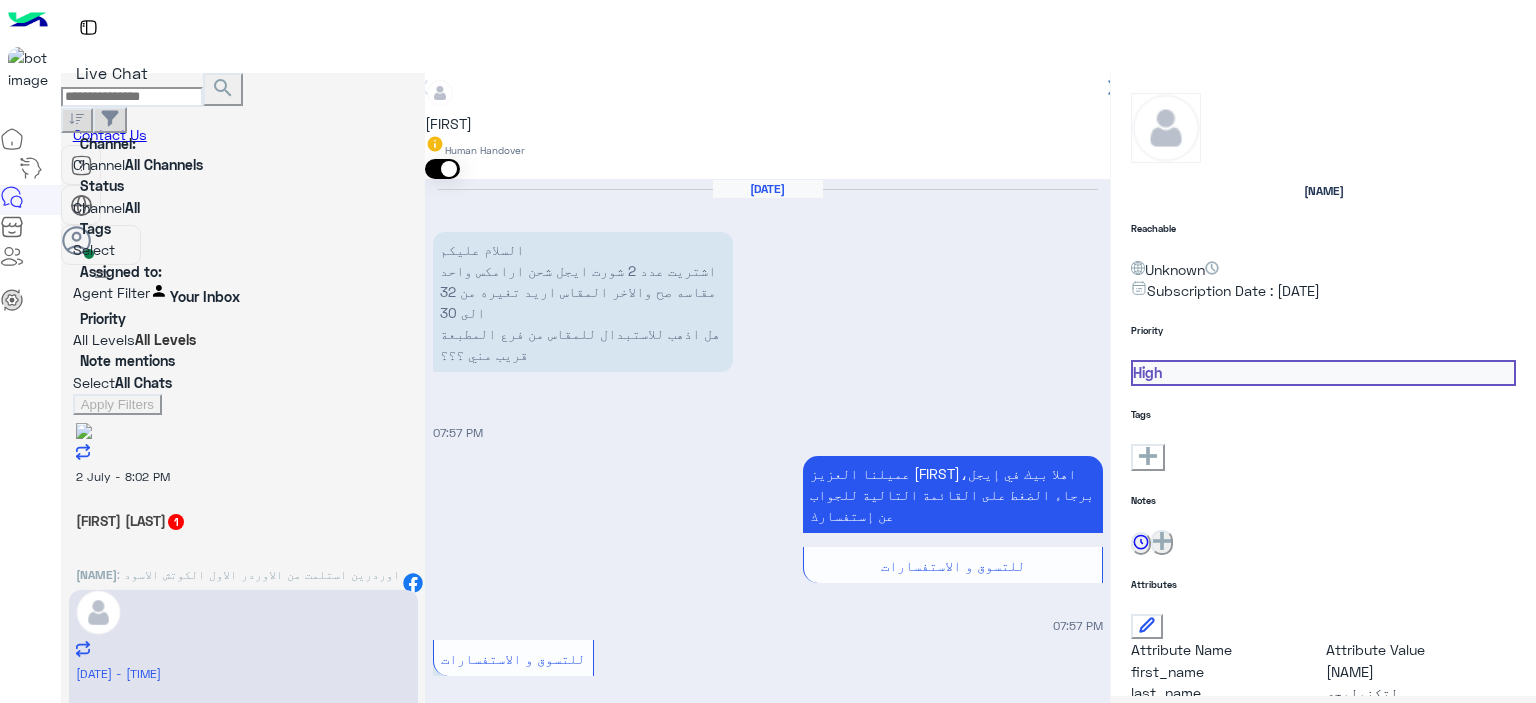 click on "01005311245" at bounding box center [466, 2570] 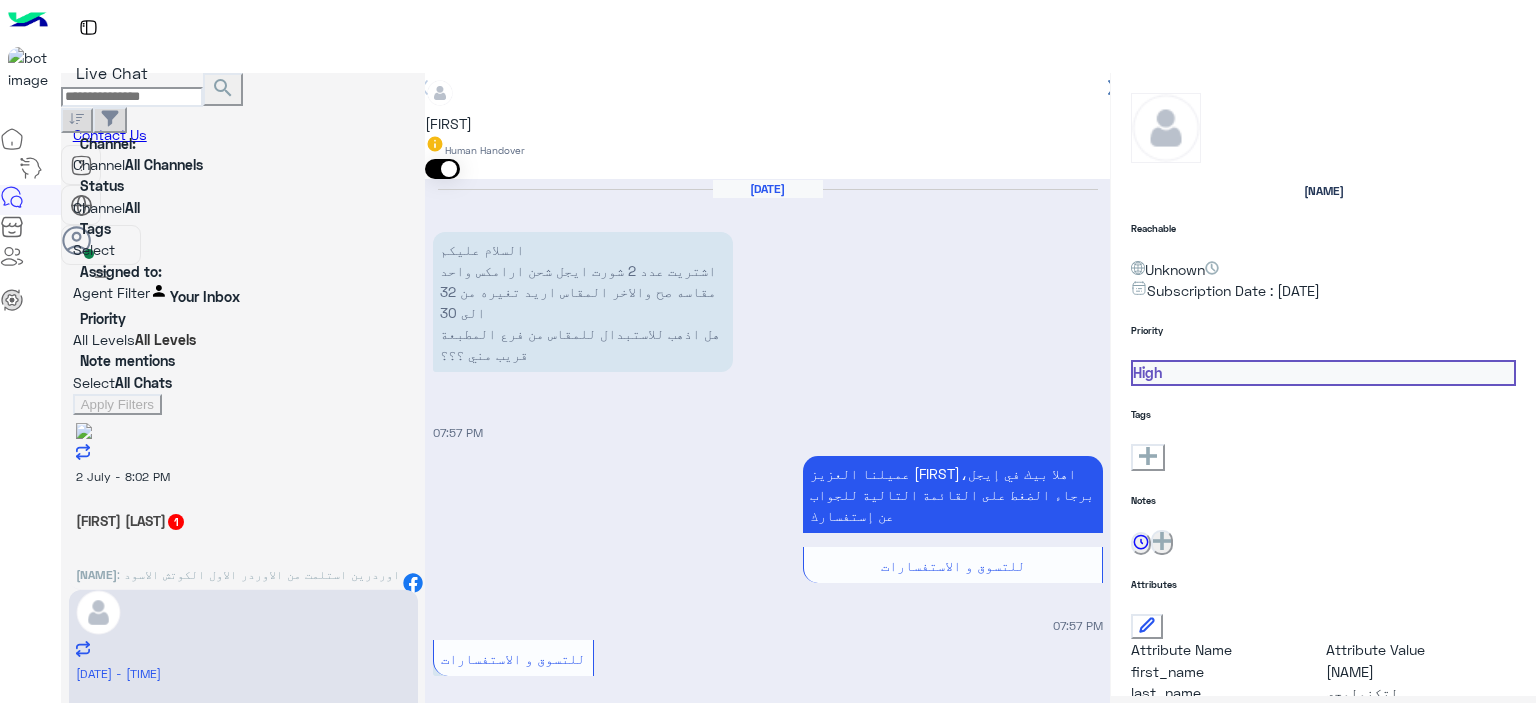 scroll, scrollTop: 2964, scrollLeft: 0, axis: vertical 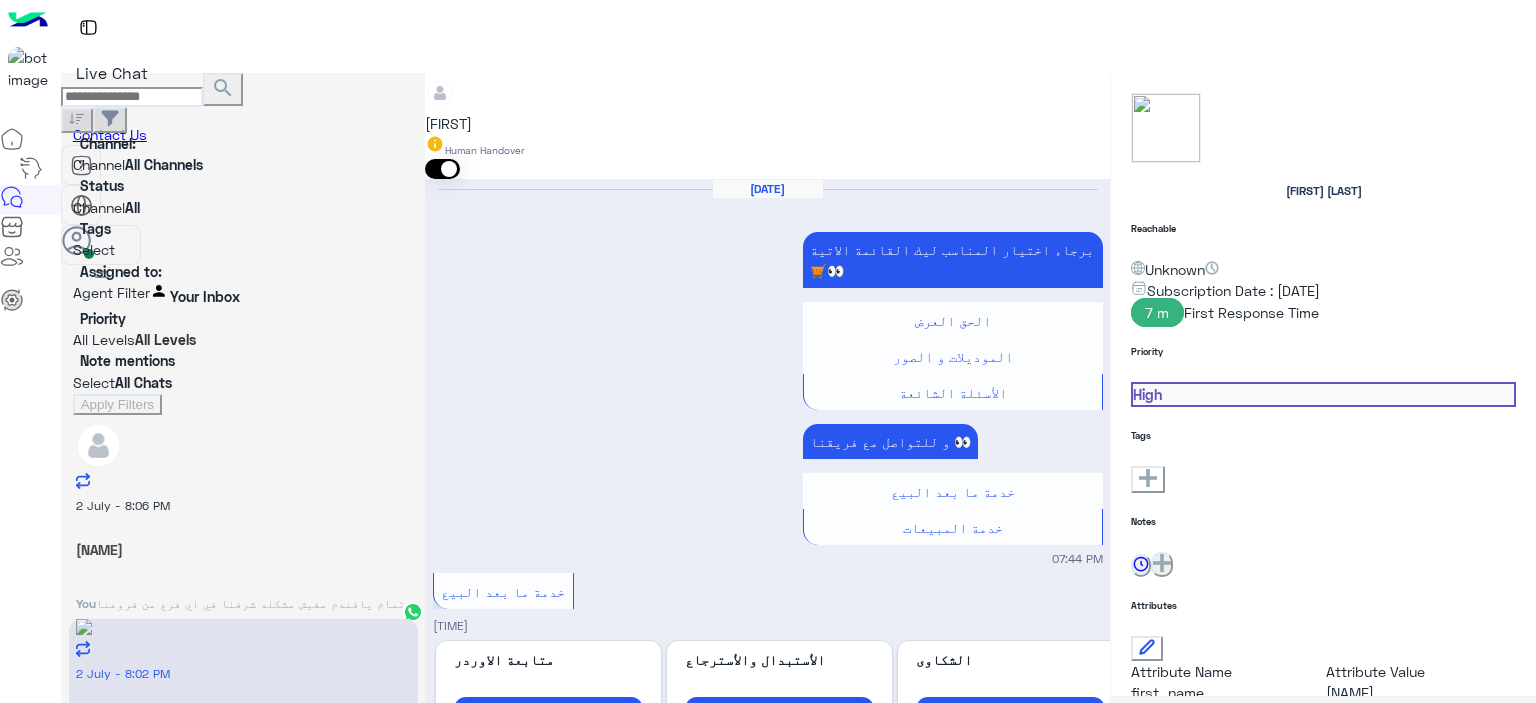 click at bounding box center (461, 1926) 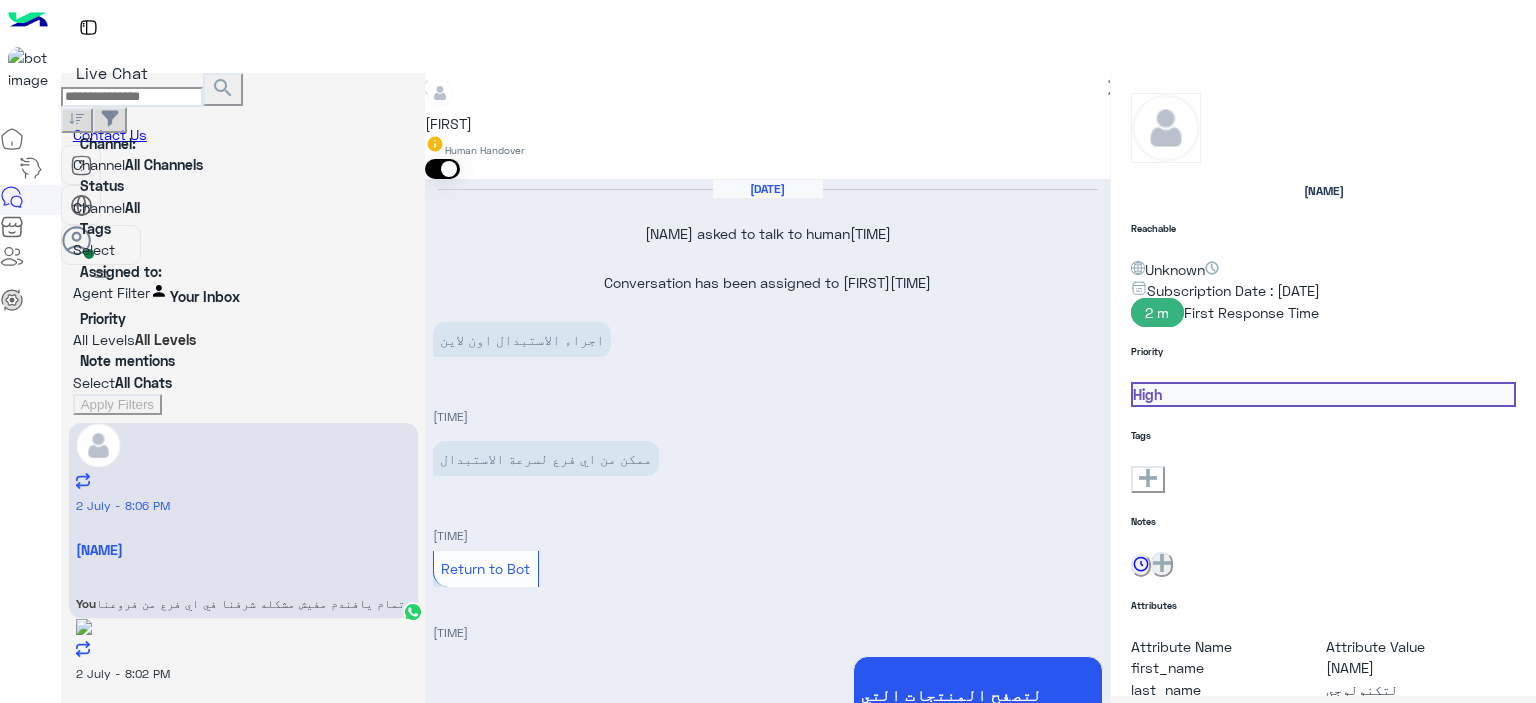 scroll, scrollTop: 1399, scrollLeft: 0, axis: vertical 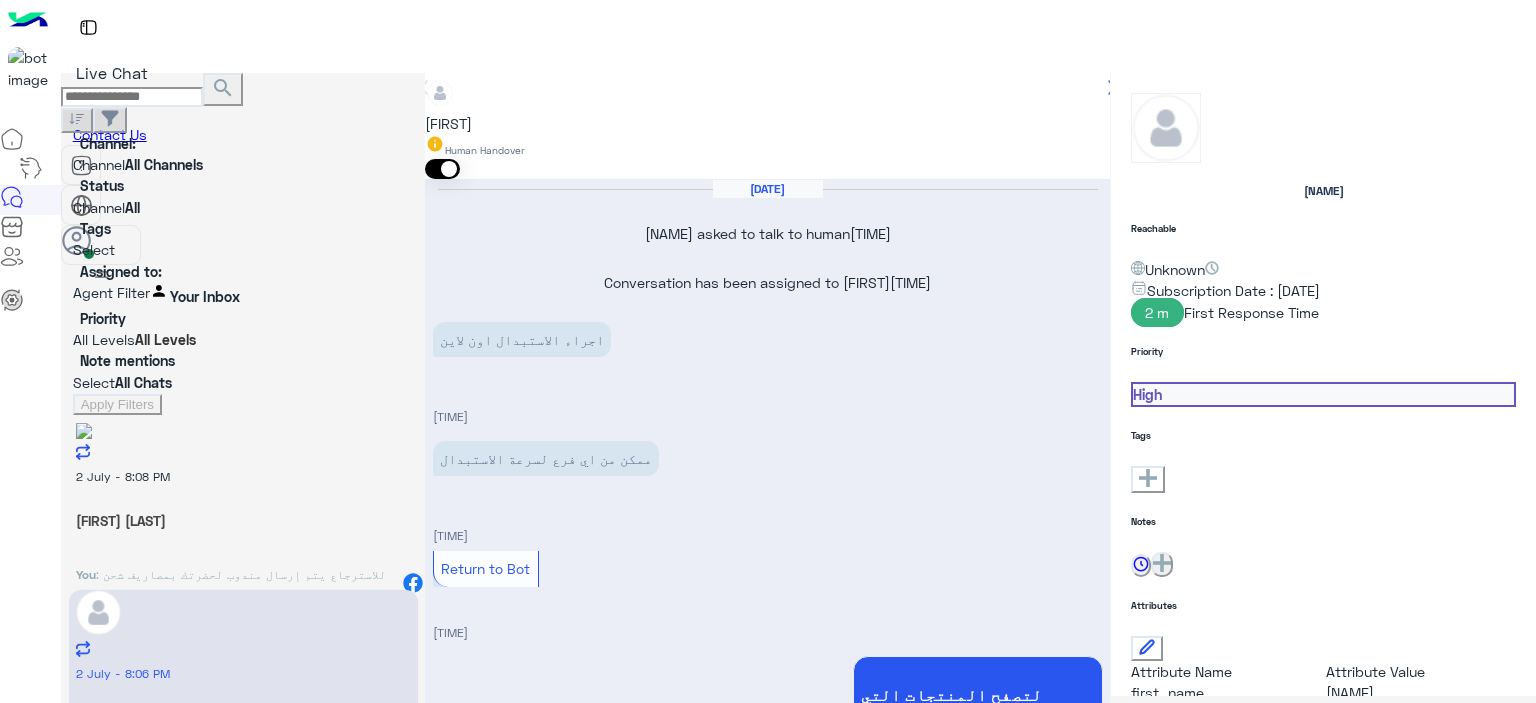 click on ": للاسترجاع
يتم إرسال مندوب لحضرتك بمصاريف شحن  لاستلام القطع المراد الاسترجاع
، في خلال 3 ايام داخل القاهره والجيزه و 7 ايام للمحافظات.
بعد رجوع المنتج الي مخازن الشركه حضرتك بترسل لينا رقم متاح عليه محفظه الكاش لتحويل المبلغ  *
ااكد لحضرتك الطلب يافندم ؟" at bounding box center (240, 619) 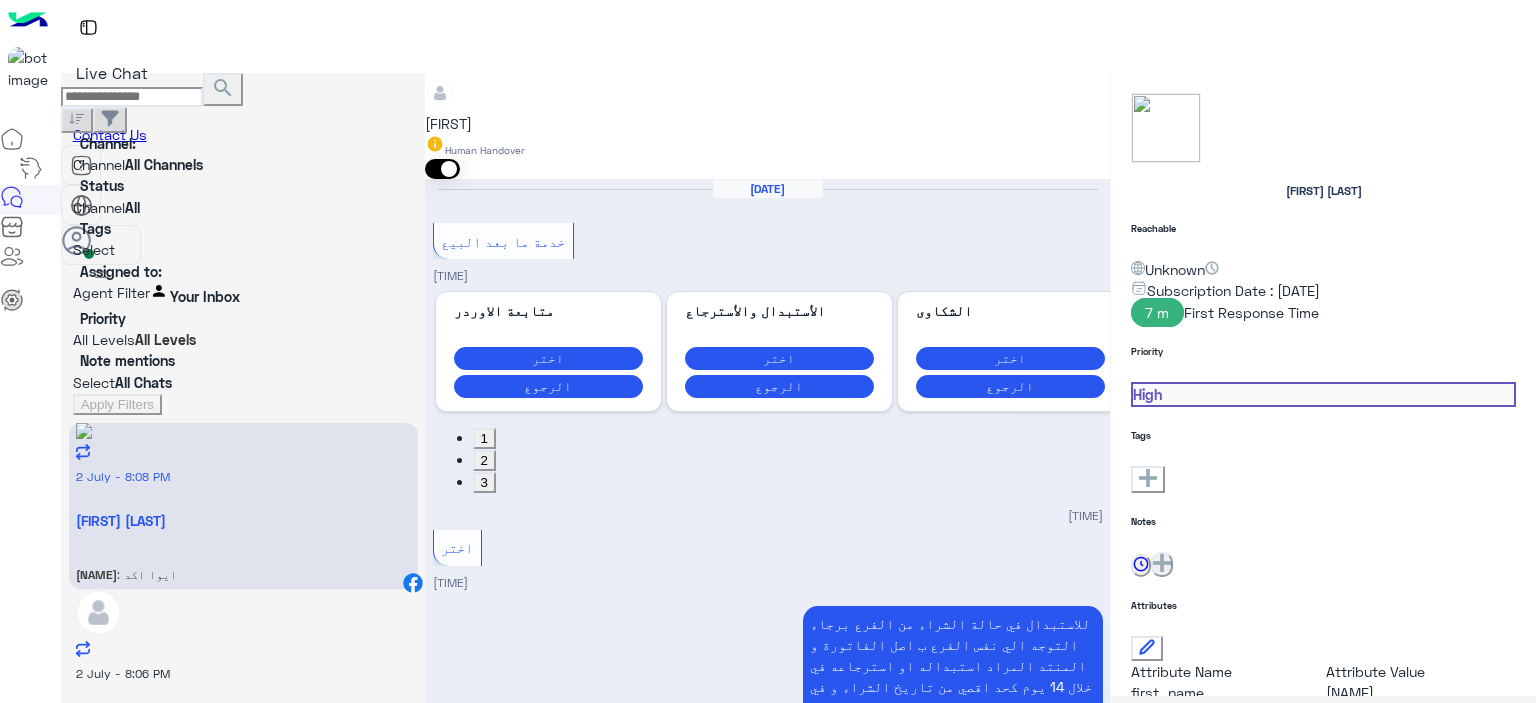 scroll, scrollTop: 996, scrollLeft: 0, axis: vertical 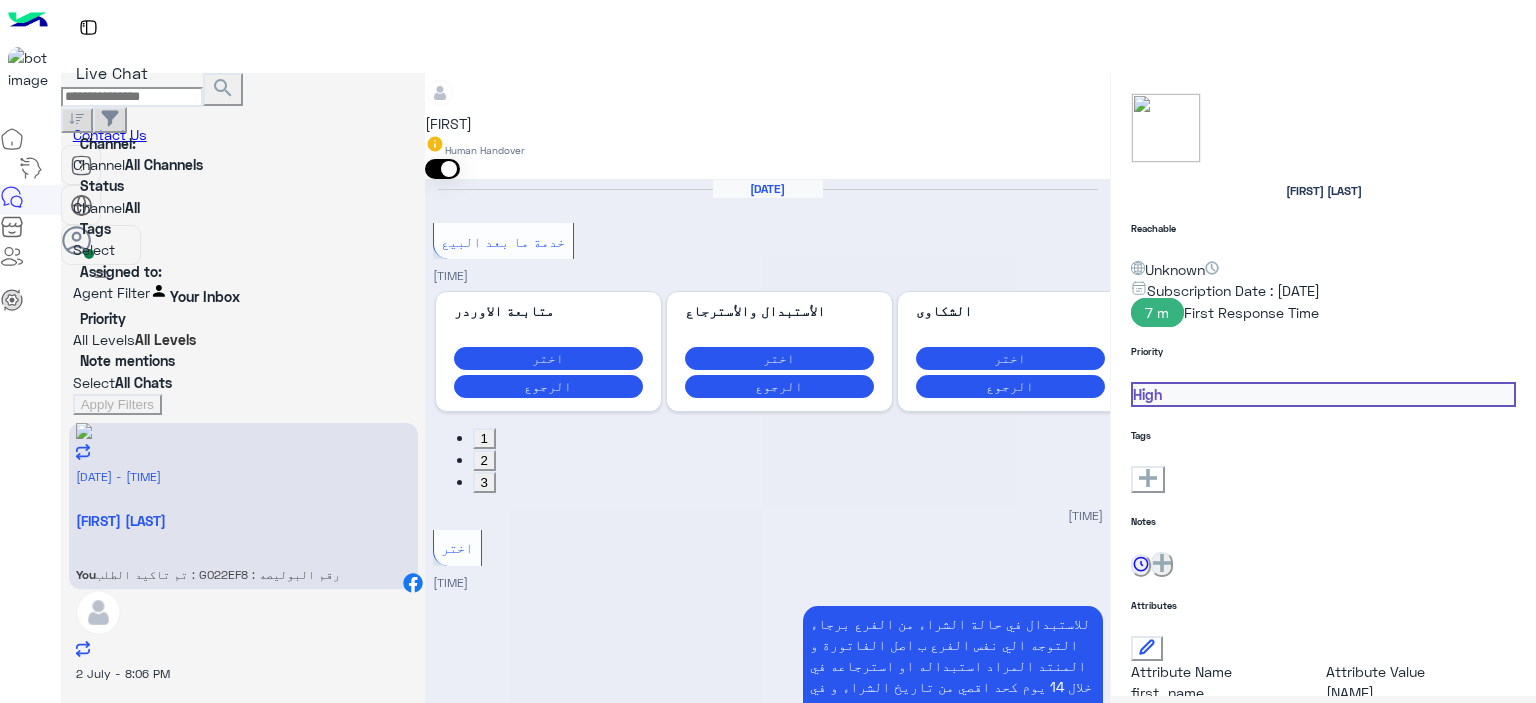 click on "تم تاكيد الطلب :   G022EF8 رقم البوليصه :   51045957196 يوجد ف حسابك :    2 شوز  المرتجع بيوصل لينا ف خلال 3 ايام عمل من تاني يوم تسليمو للمندوب للقاهره والجيزه  و5 ايام عمل من تاني يوم تسليمو للمندوب للمحافظات تقدر تتابع معانا بعد المده الموضحه اول ما المنتج يرجع ل مخازن الشركه    بترسل لينا رقم متاح عليه محفظه الكاش لتحويل المبلغ  المندوب هيتواصل معاك خلال 3 ايام عمل بحد اقصي لاستلام المنتج من حضرتك" at bounding box center [953, 2919] 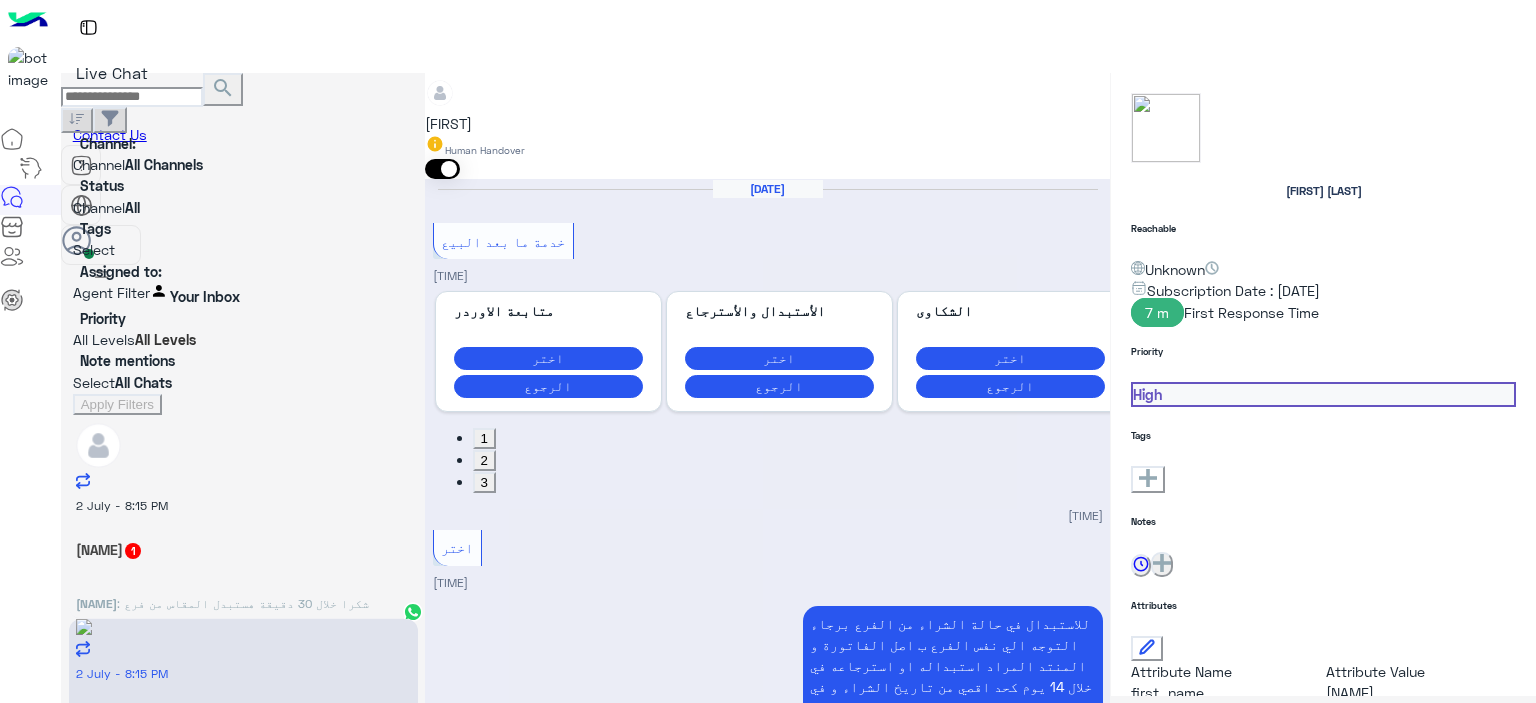 scroll, scrollTop: 2158, scrollLeft: 0, axis: vertical 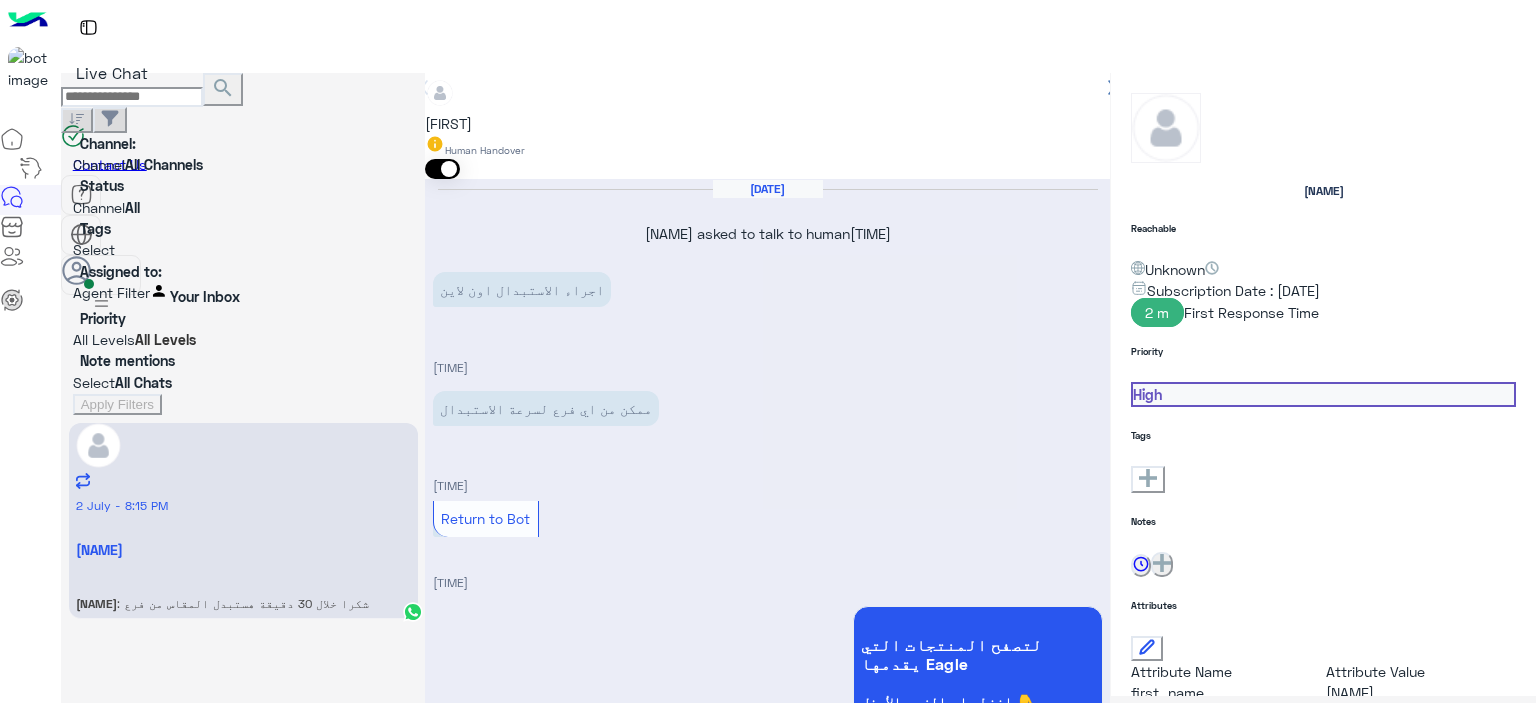 click at bounding box center [767, 2831] 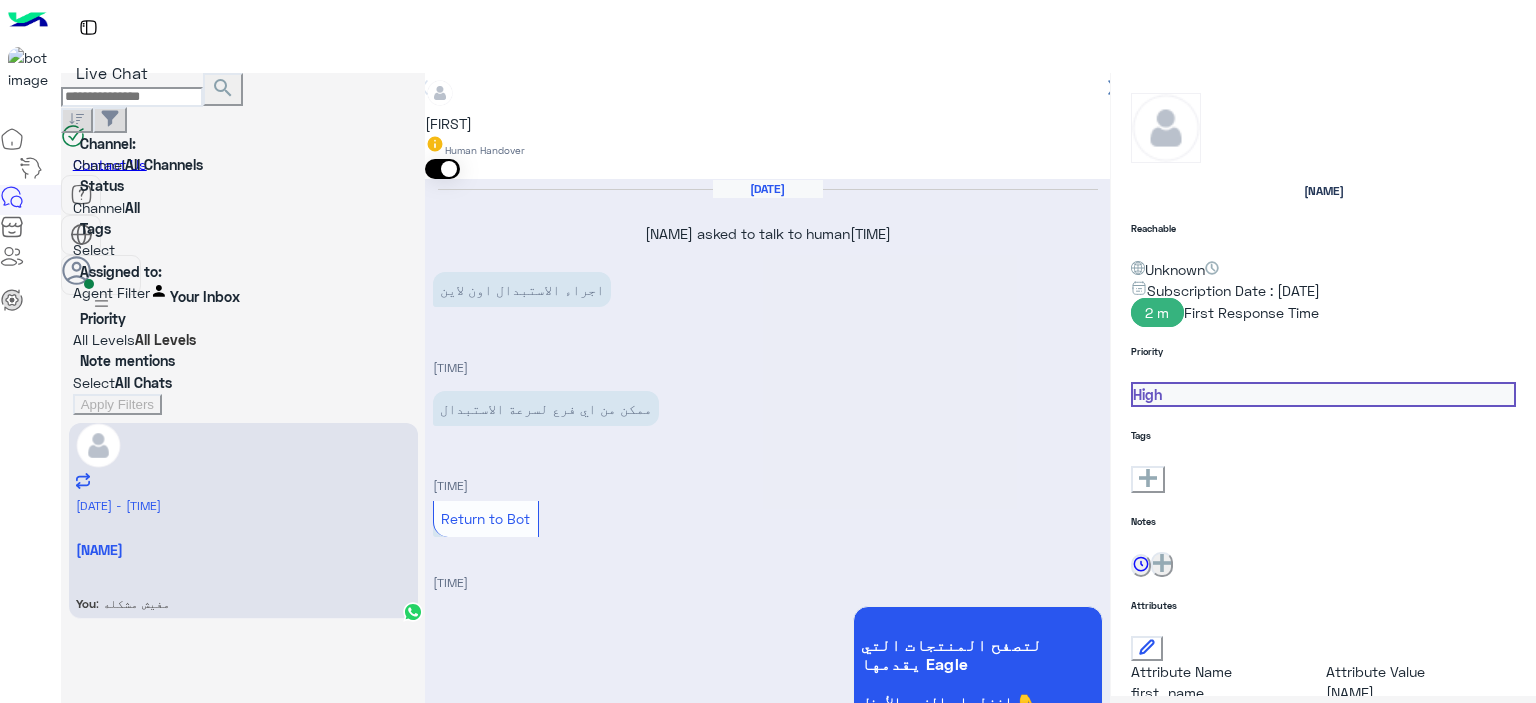 scroll, scrollTop: 1668, scrollLeft: 0, axis: vertical 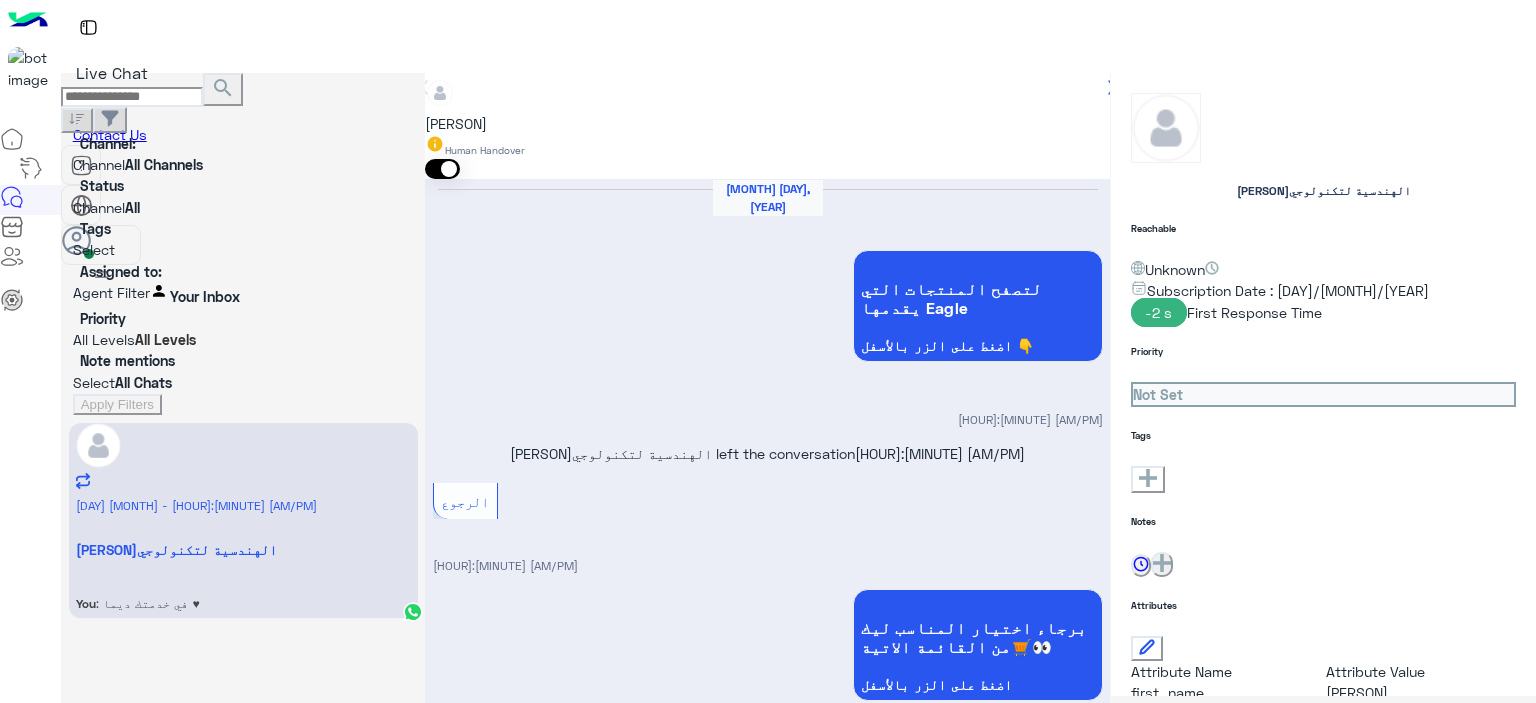 click on "Drop" at bounding box center [470, 3053] 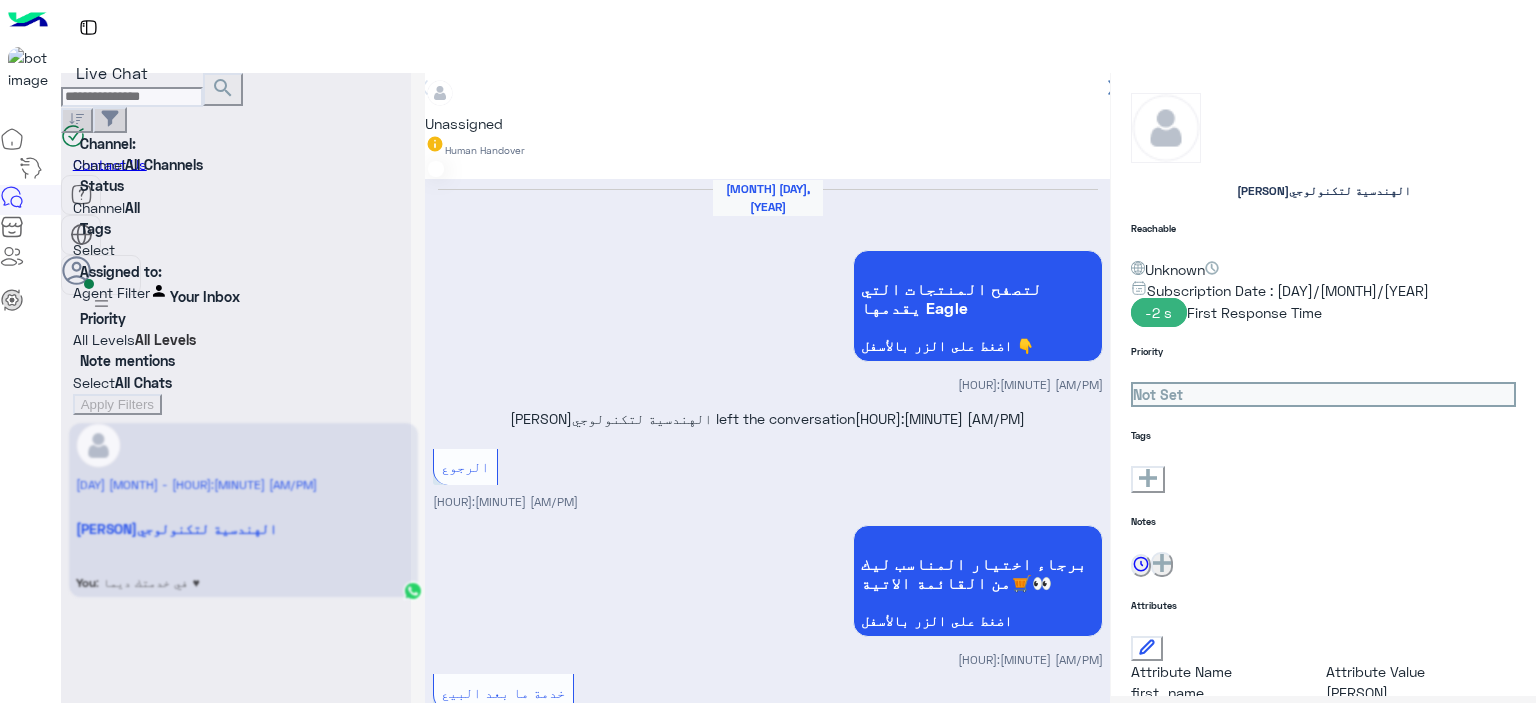 scroll, scrollTop: 1450, scrollLeft: 0, axis: vertical 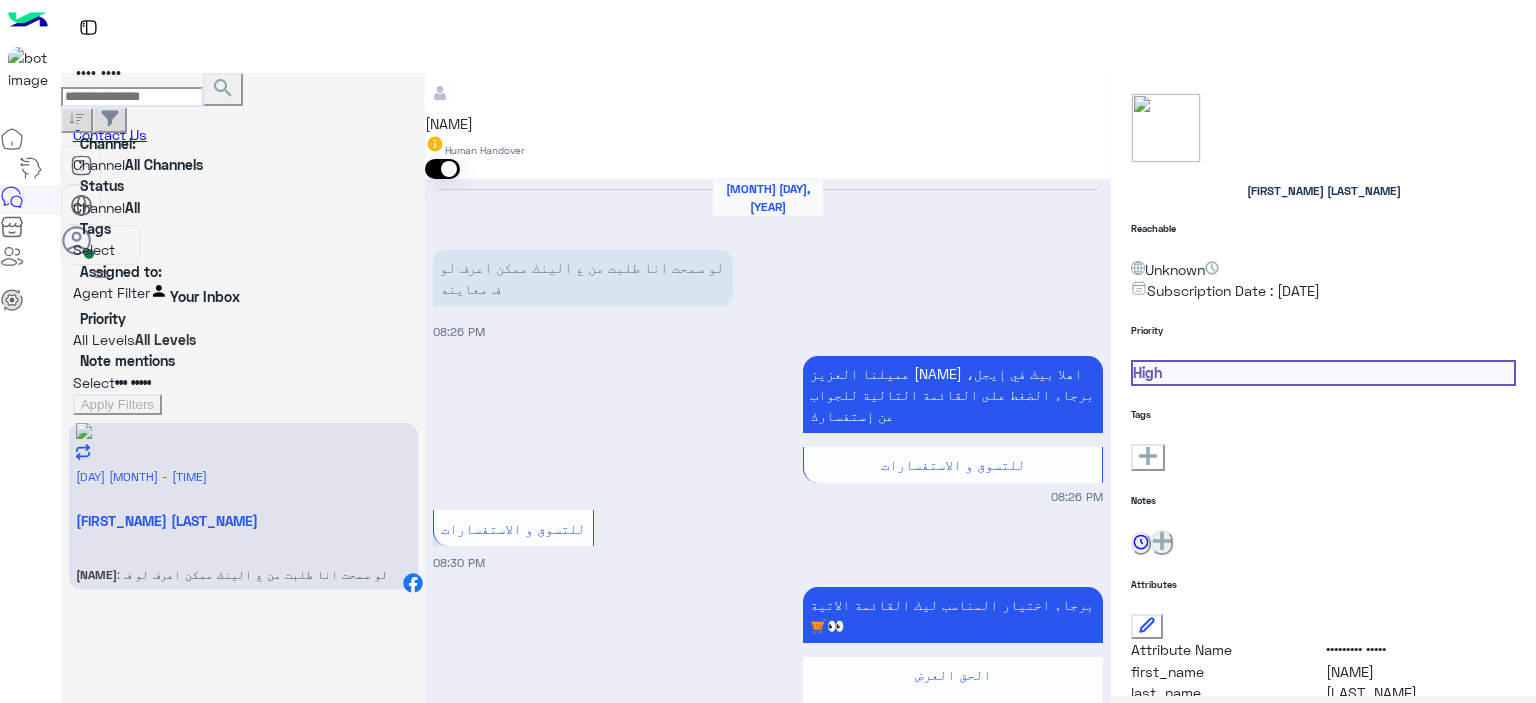 click at bounding box center [767, 2521] 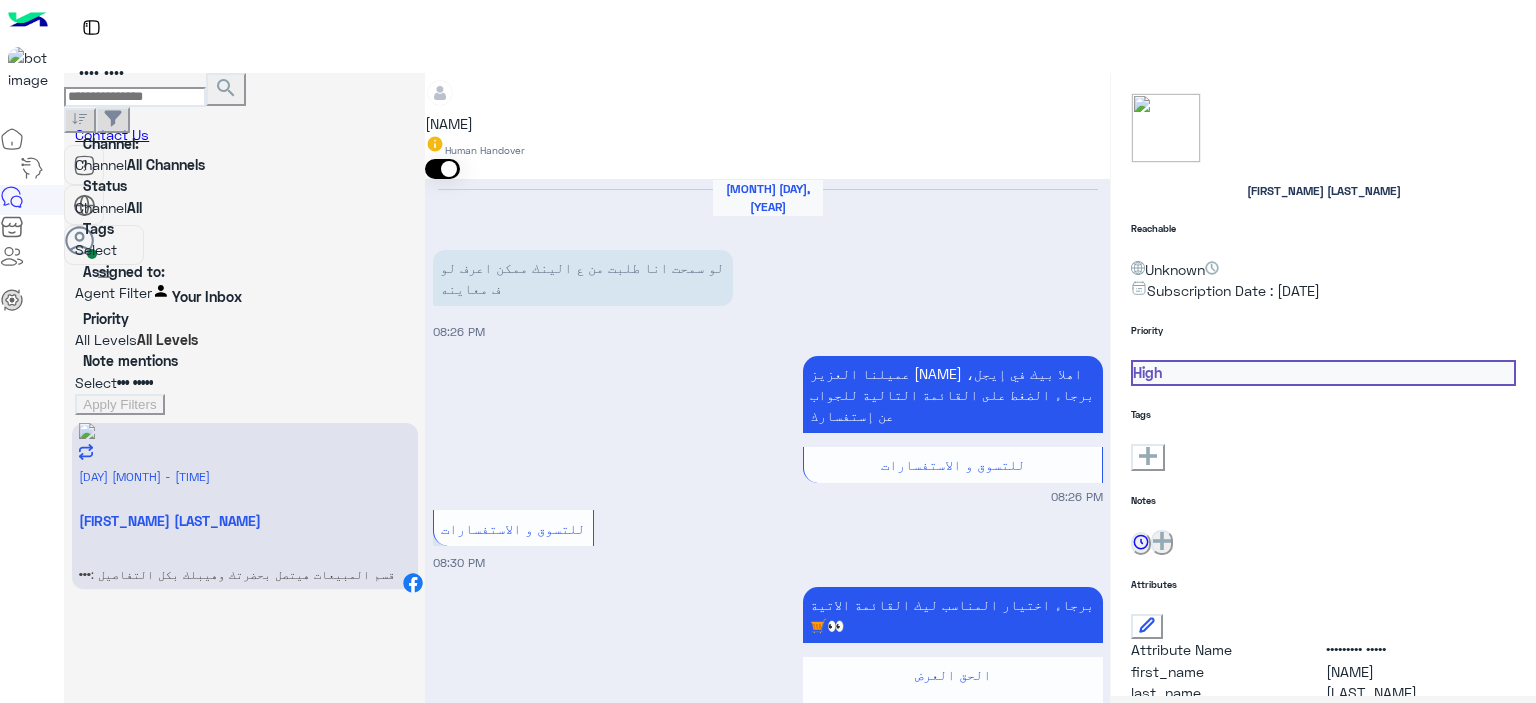 scroll, scrollTop: 1660, scrollLeft: 0, axis: vertical 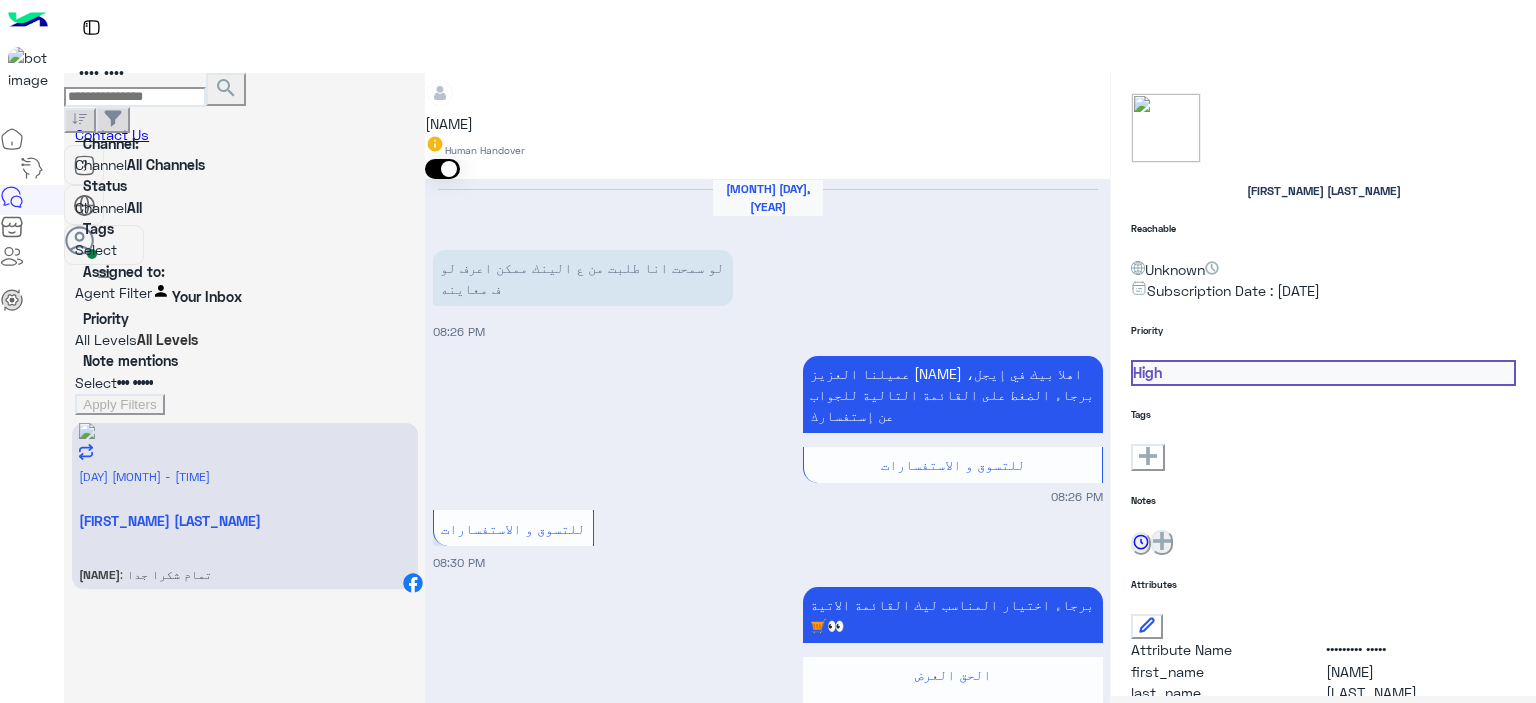 click at bounding box center (767, 2717) 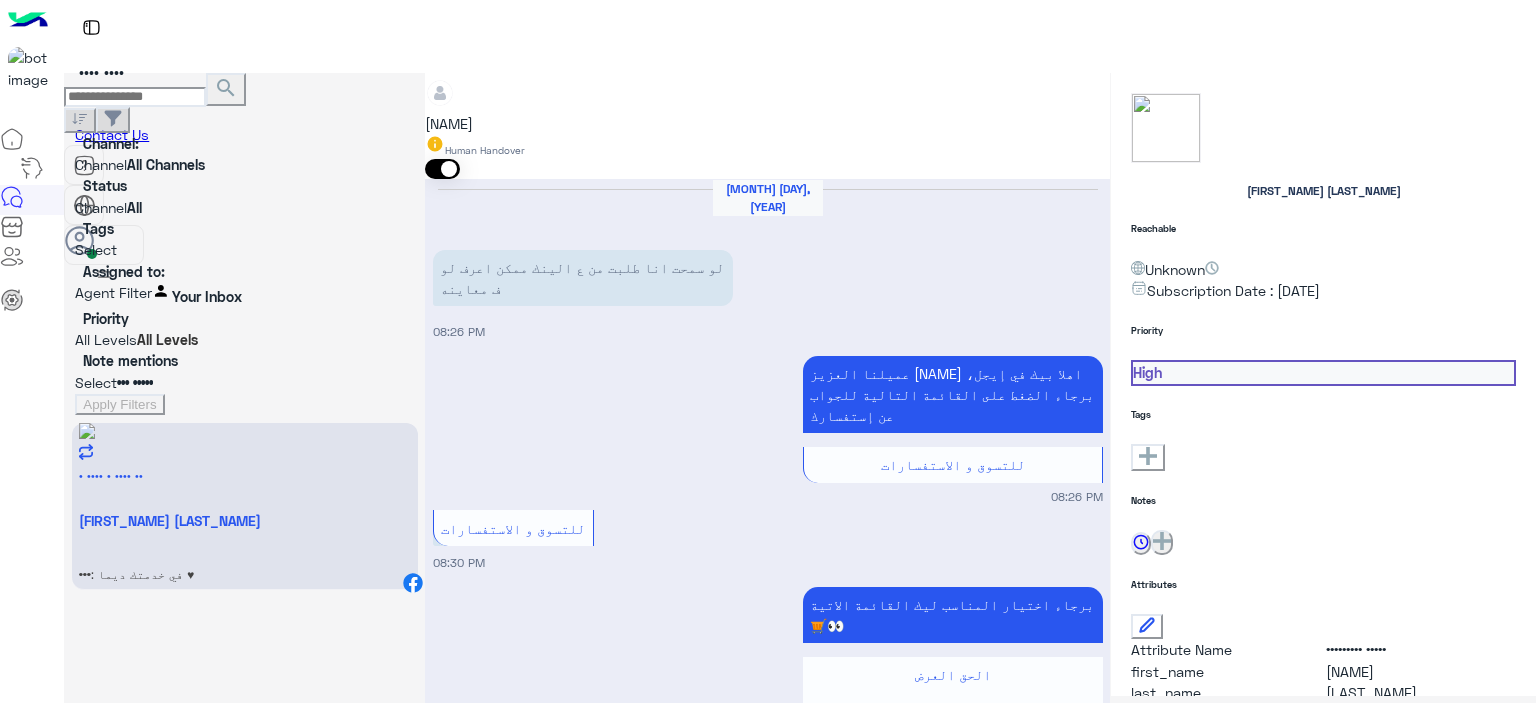click on "Drop" at bounding box center [470, 3051] 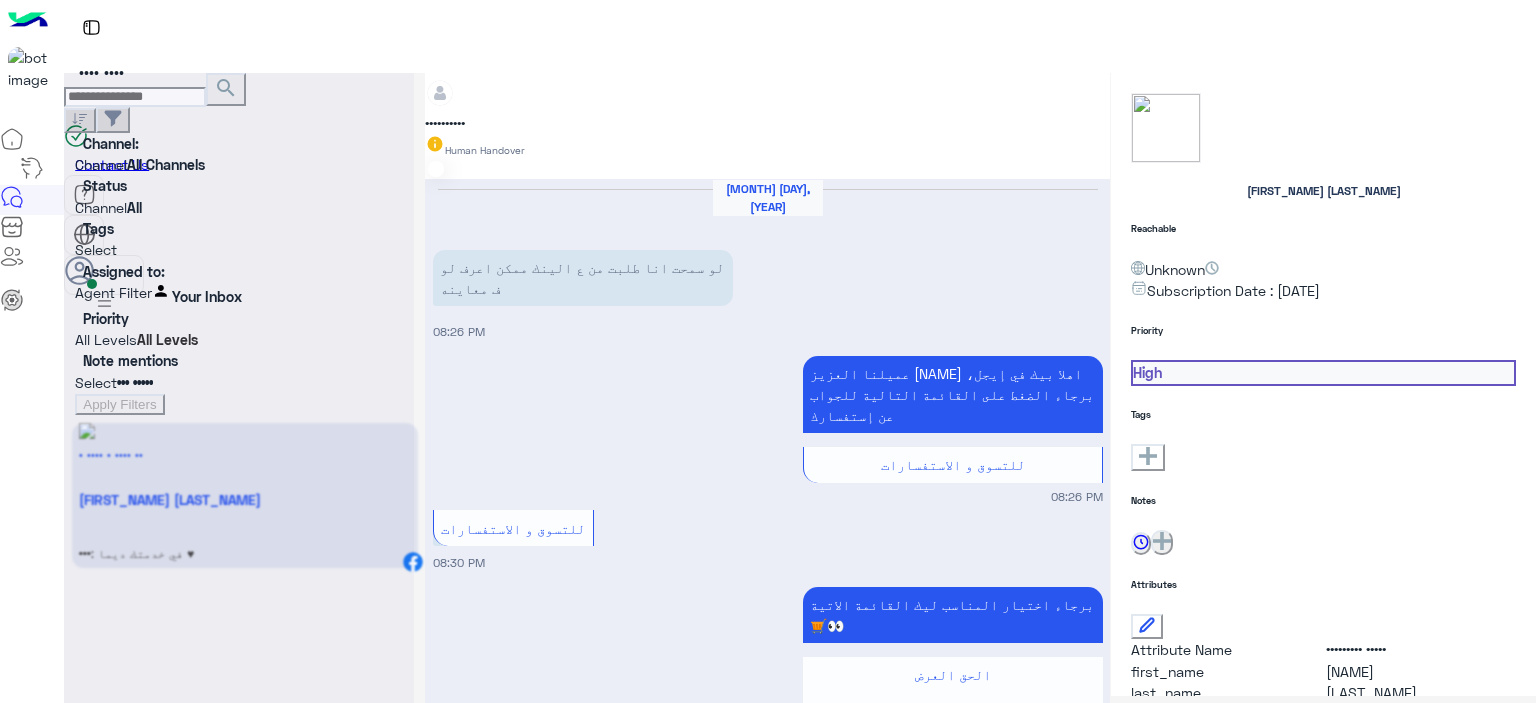 scroll, scrollTop: 1772, scrollLeft: 0, axis: vertical 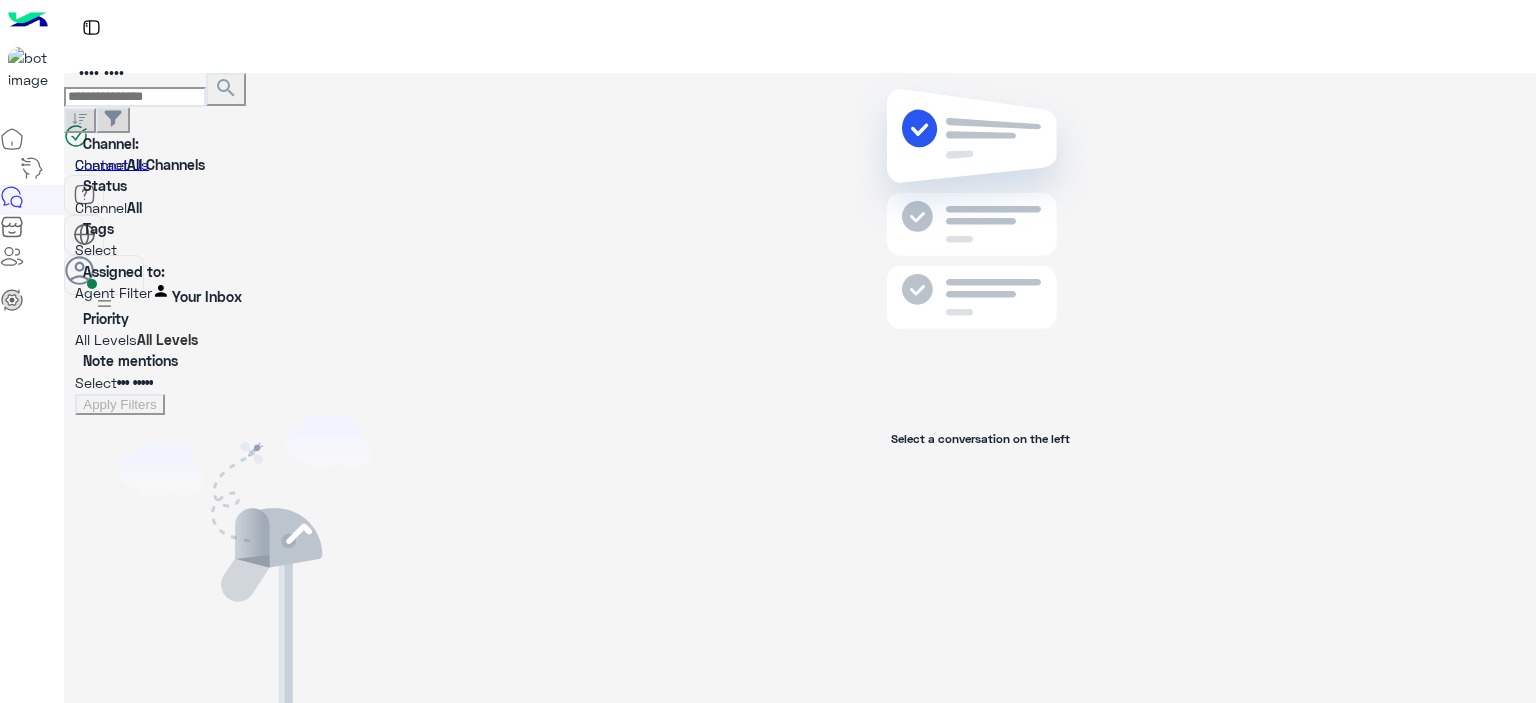 click on "×" at bounding box center [40, 1044] 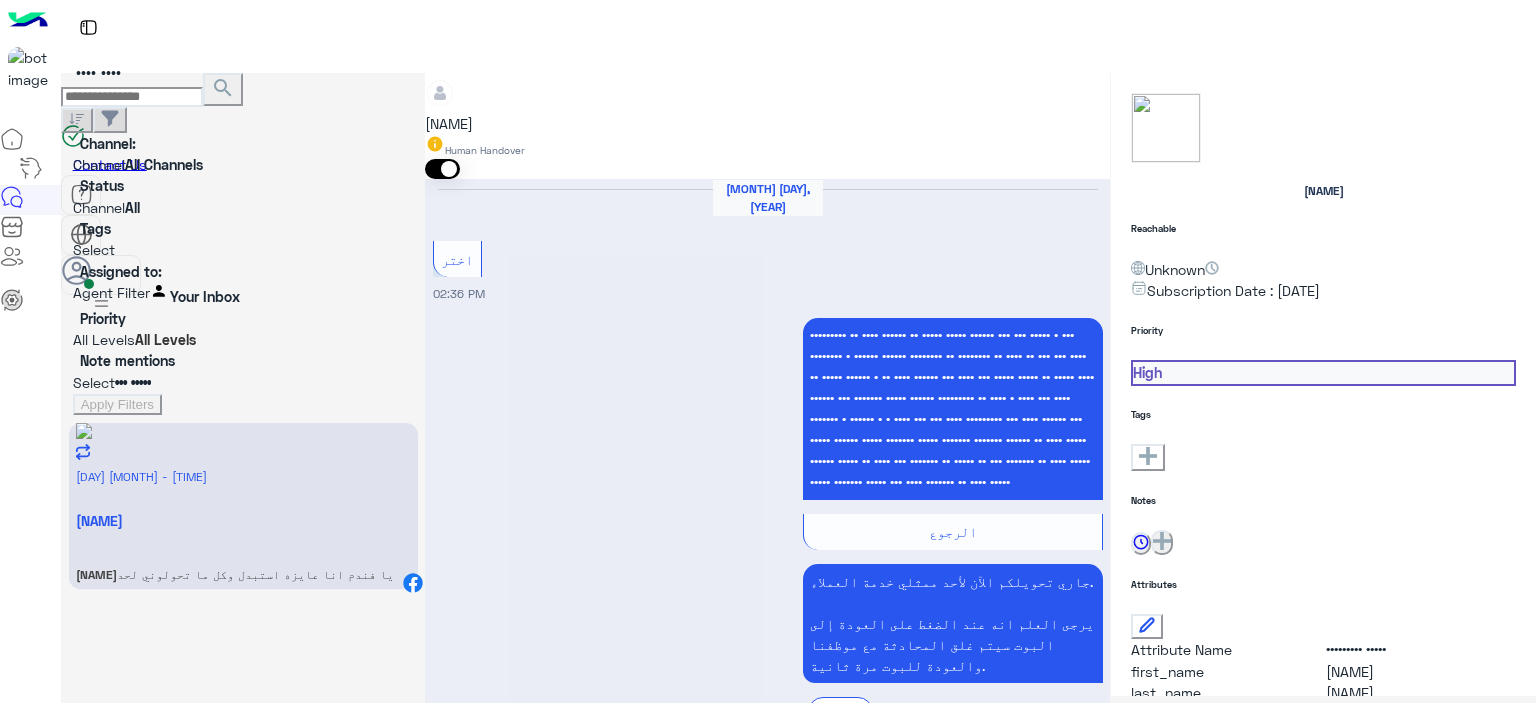 scroll, scrollTop: 776, scrollLeft: 0, axis: vertical 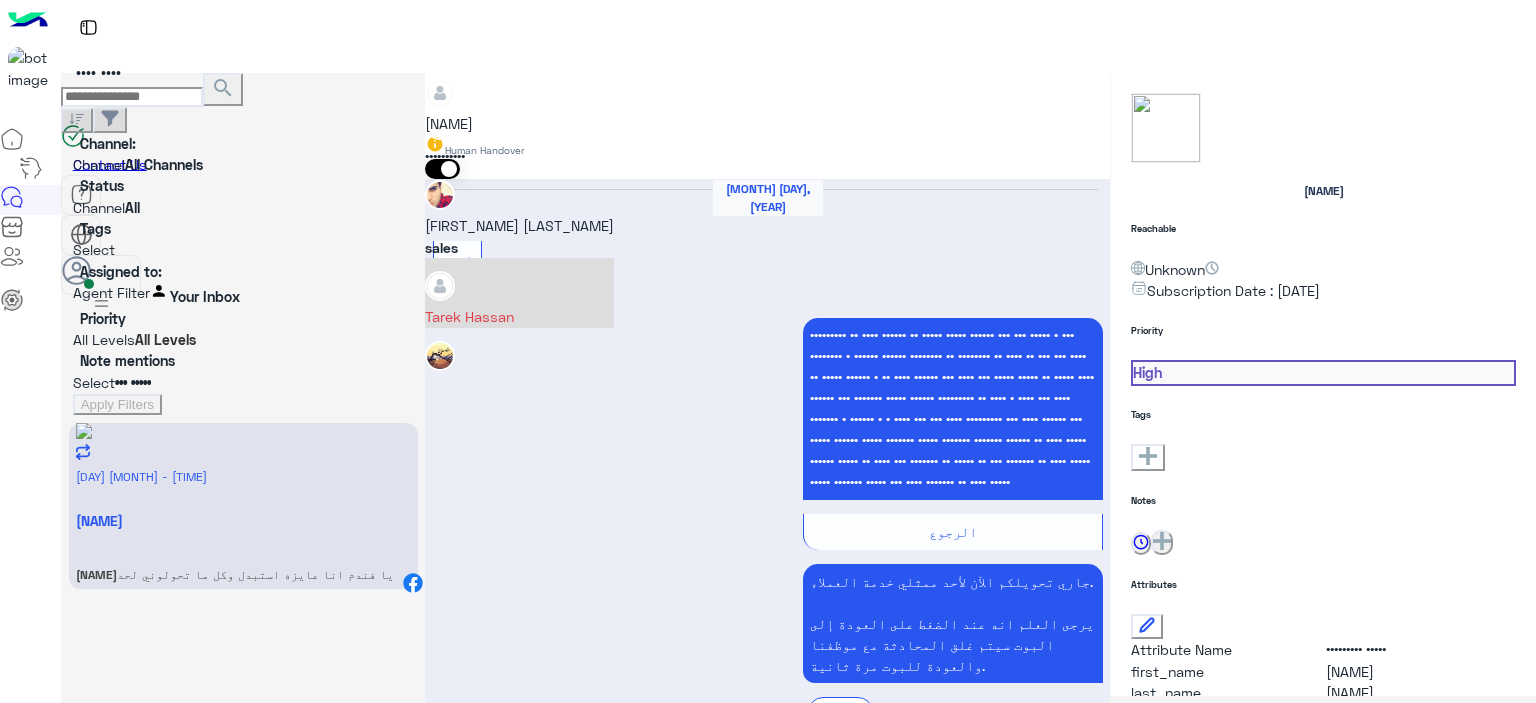 click on "Tarek Hassan" at bounding box center [519, 316] 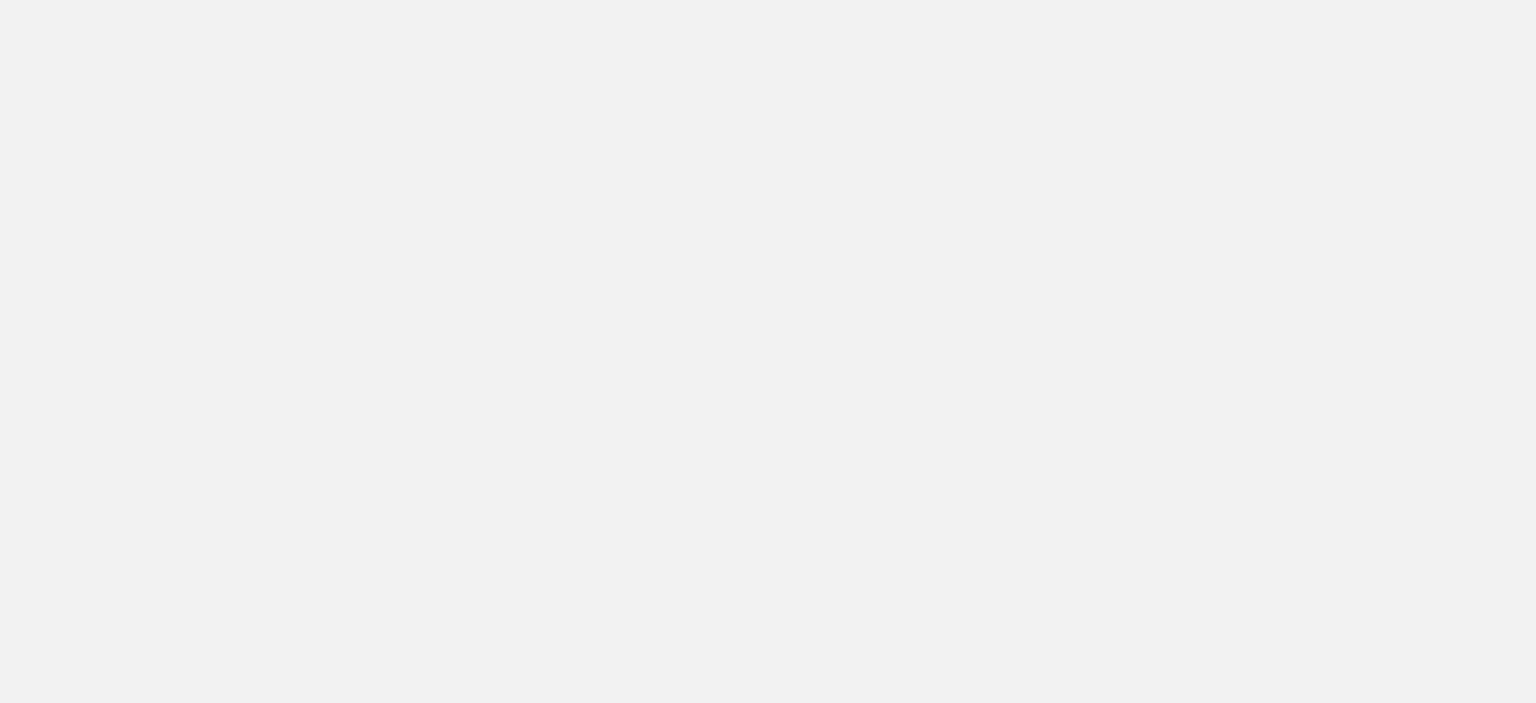 scroll, scrollTop: 0, scrollLeft: 0, axis: both 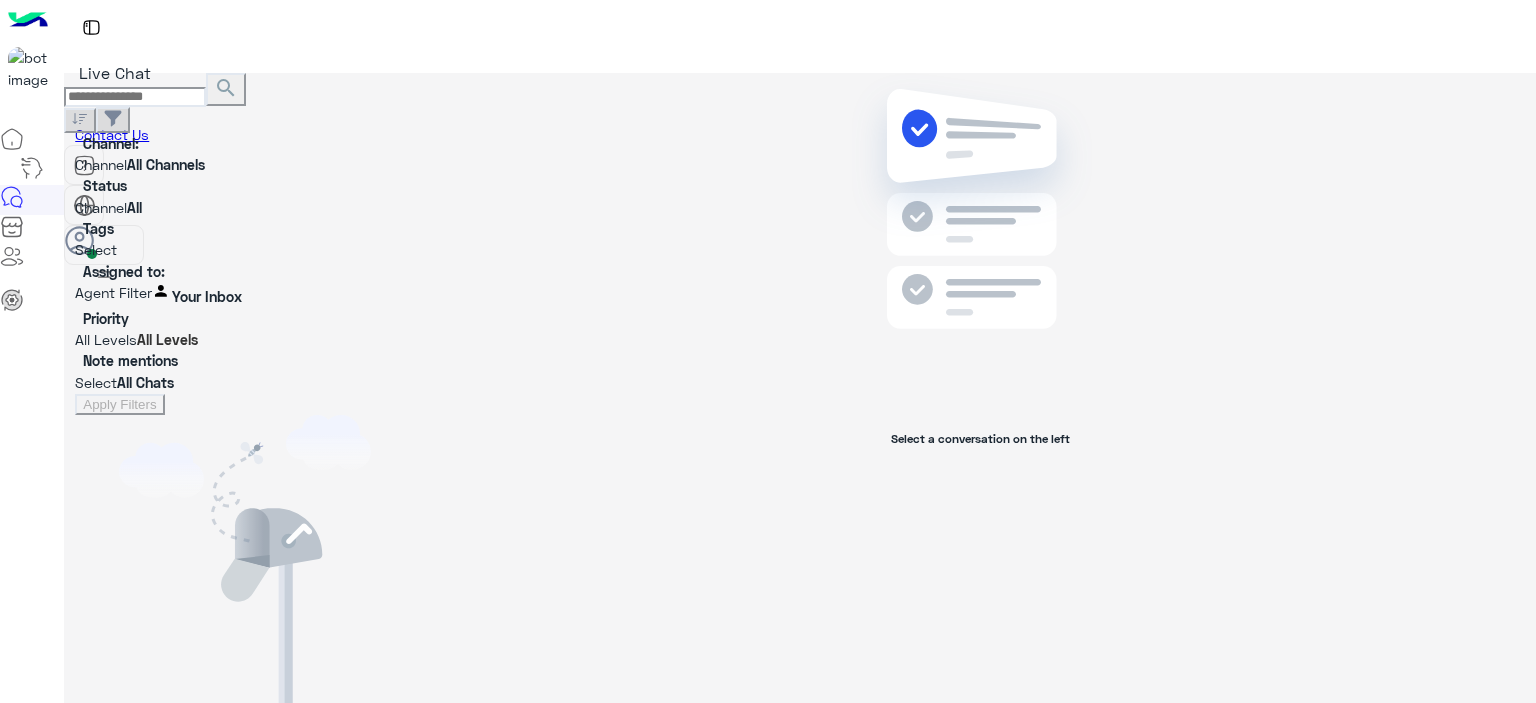 click on "×" at bounding box center (40, 1044) 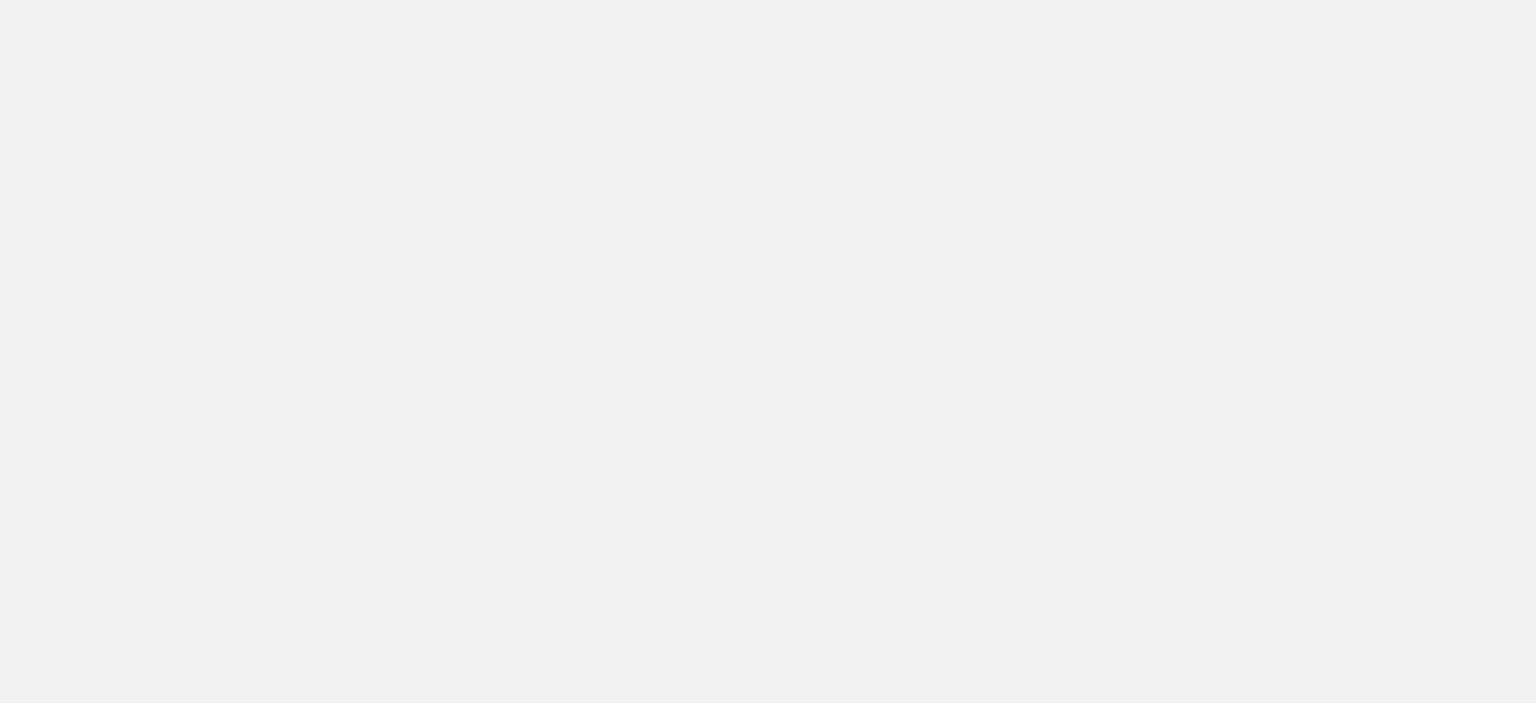 scroll, scrollTop: 0, scrollLeft: 0, axis: both 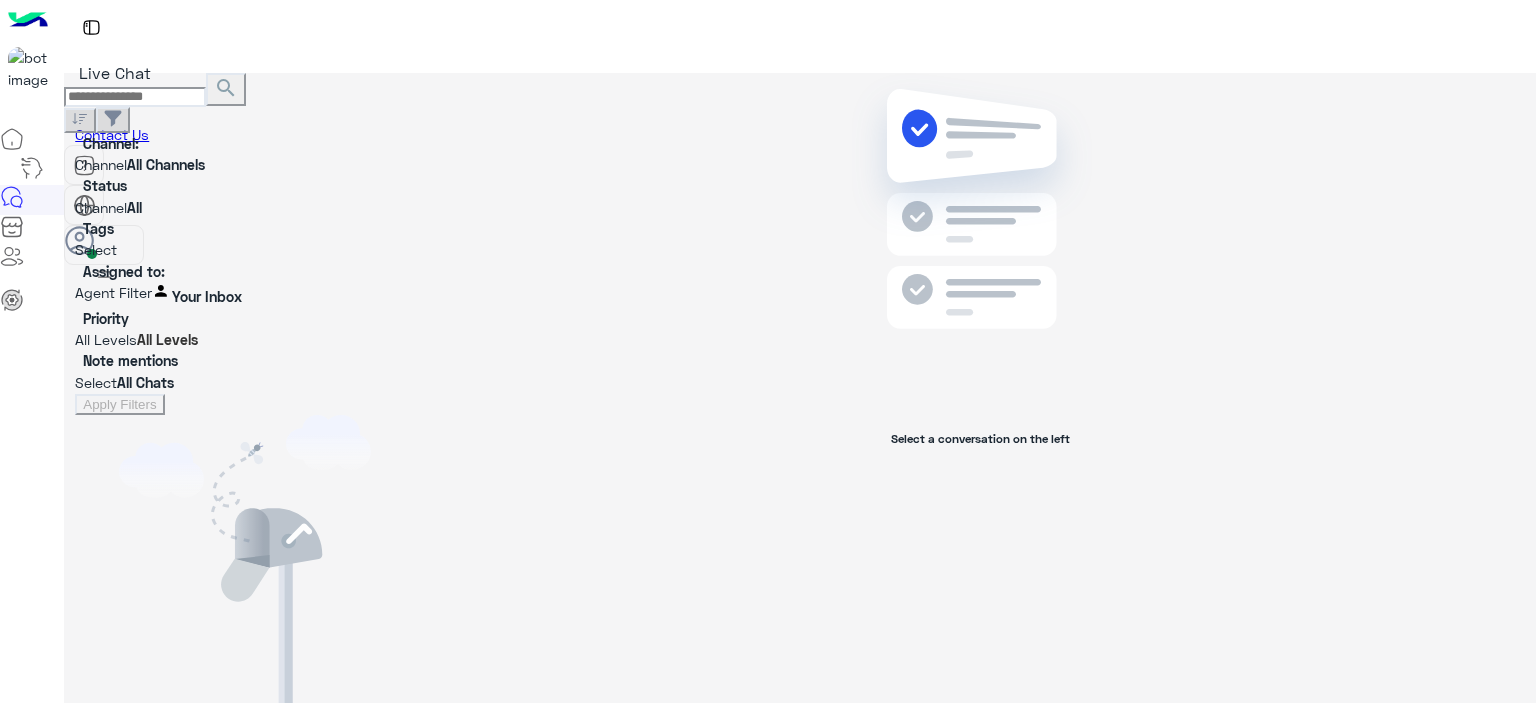 click on "Select a conversation on the left" at bounding box center (980, 392) 